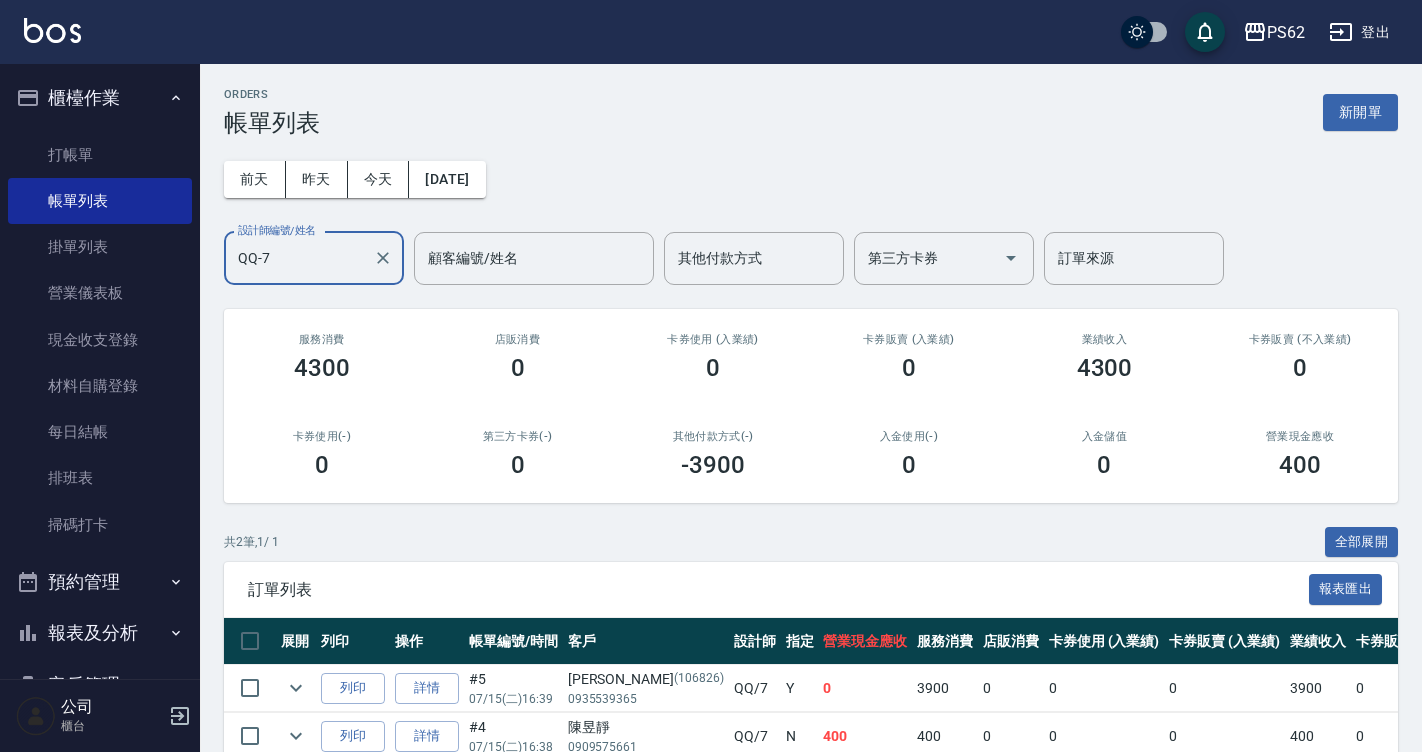 scroll, scrollTop: 102, scrollLeft: 0, axis: vertical 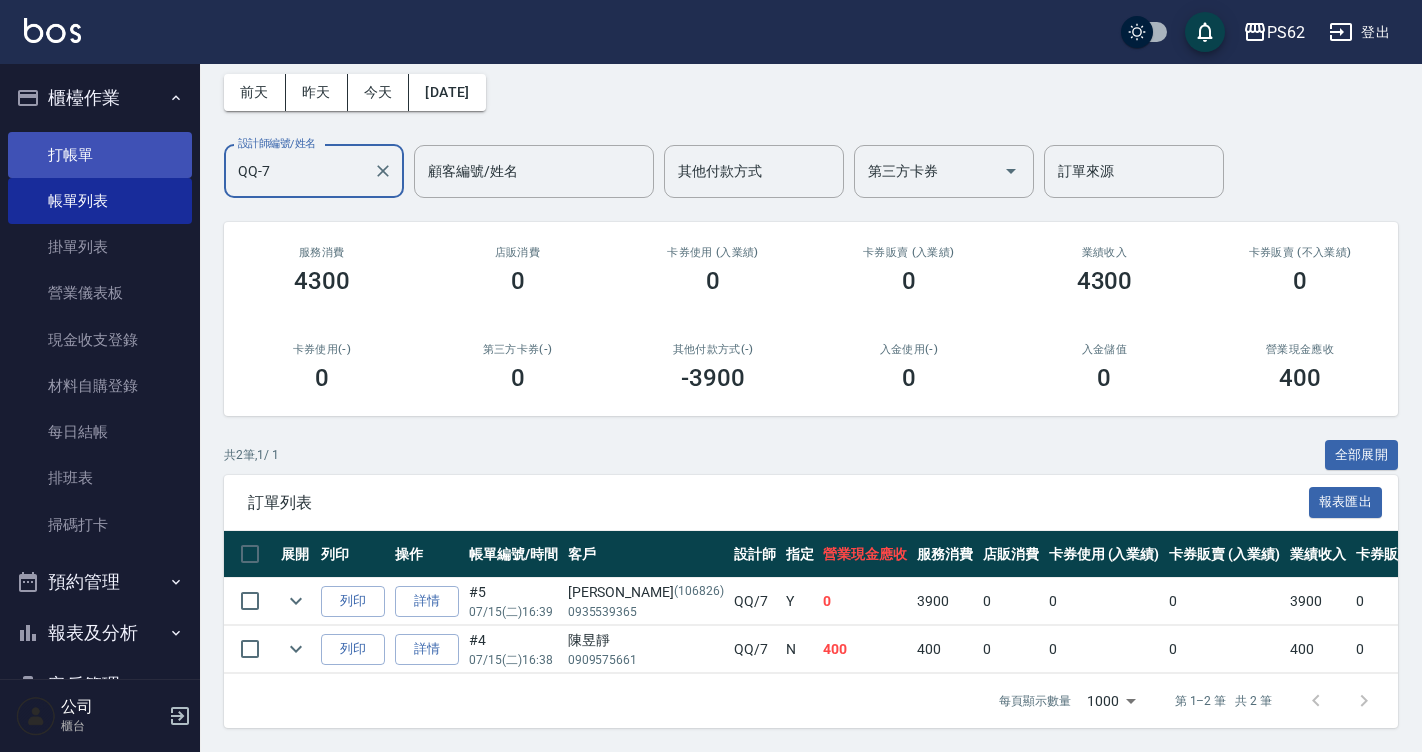 click on "打帳單" at bounding box center [100, 155] 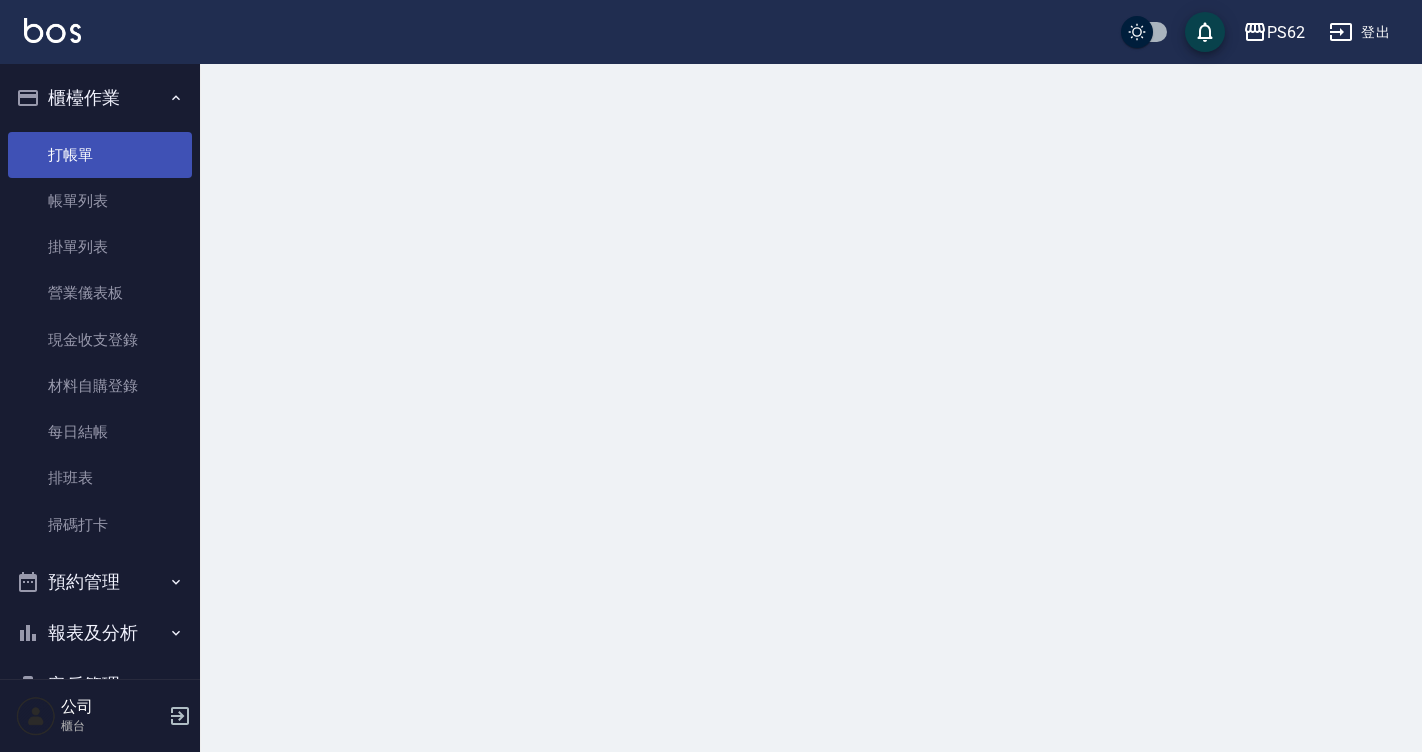 scroll, scrollTop: 0, scrollLeft: 0, axis: both 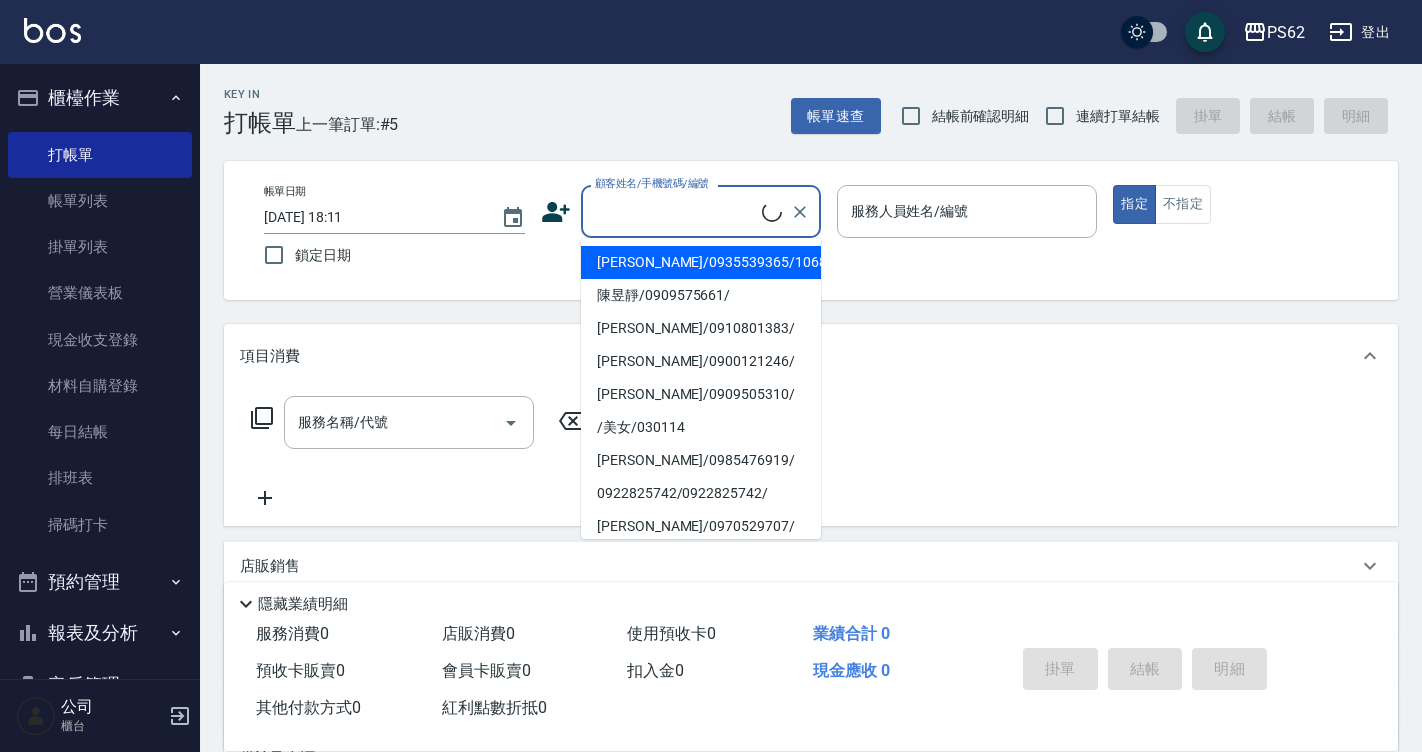 click on "顧客姓名/手機號碼/編號" at bounding box center [676, 211] 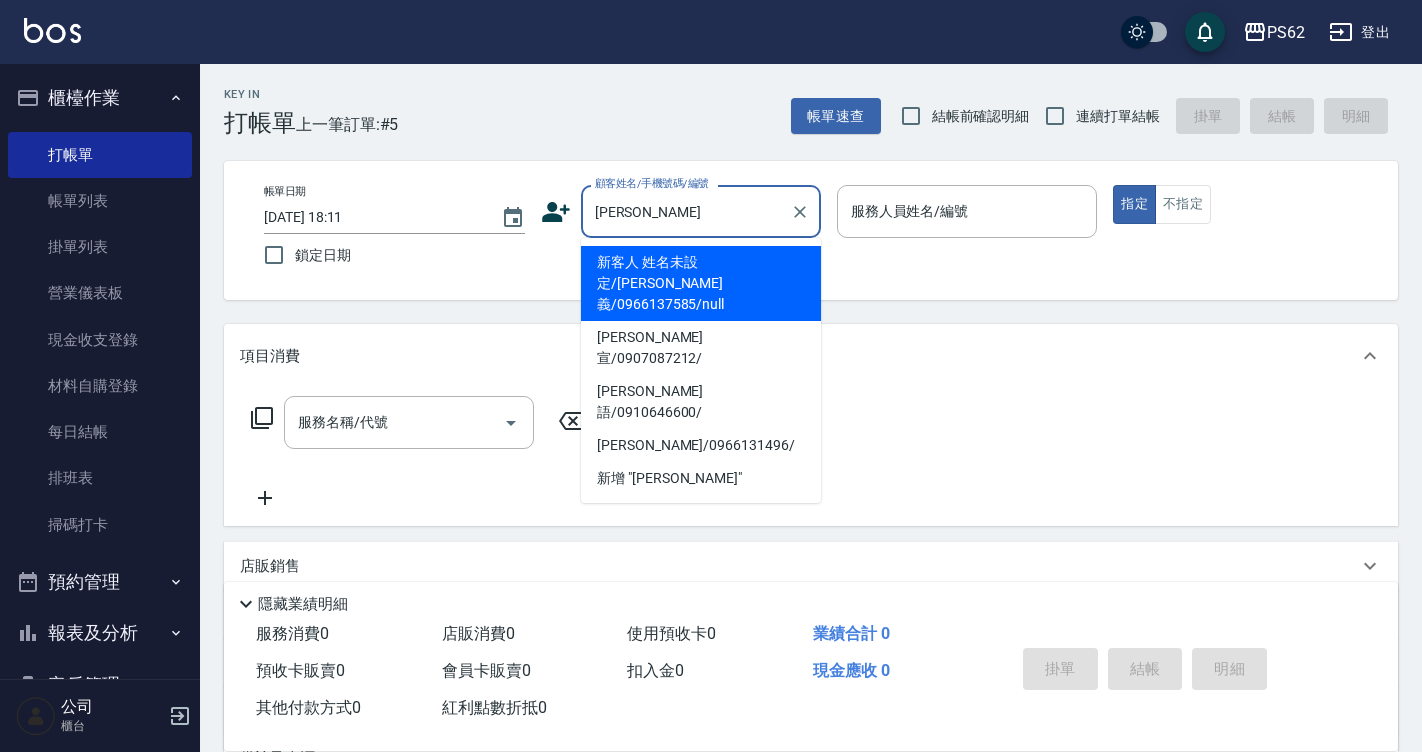 type on "新客人 姓名未設定/張宸義/0966137585/null" 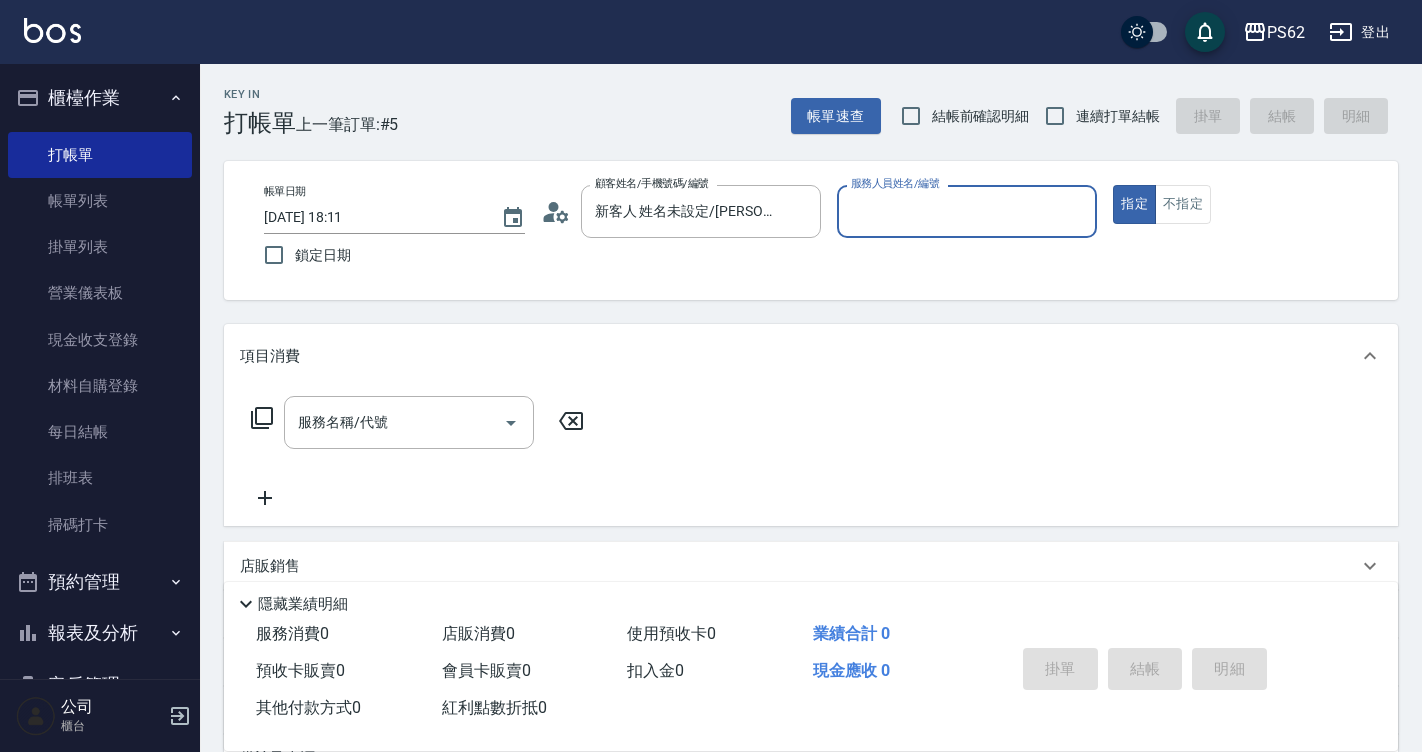 click 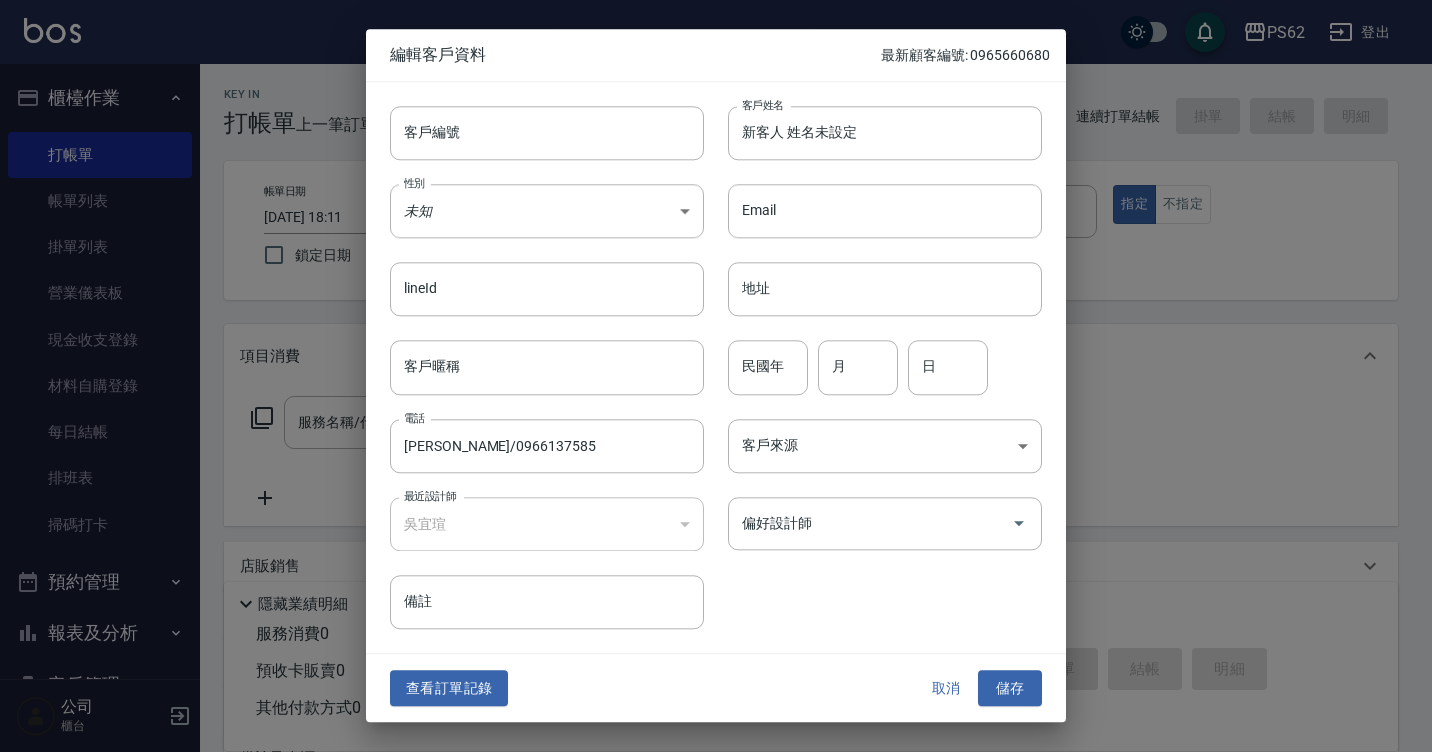 drag, startPoint x: 441, startPoint y: 518, endPoint x: 393, endPoint y: 536, distance: 51.264023 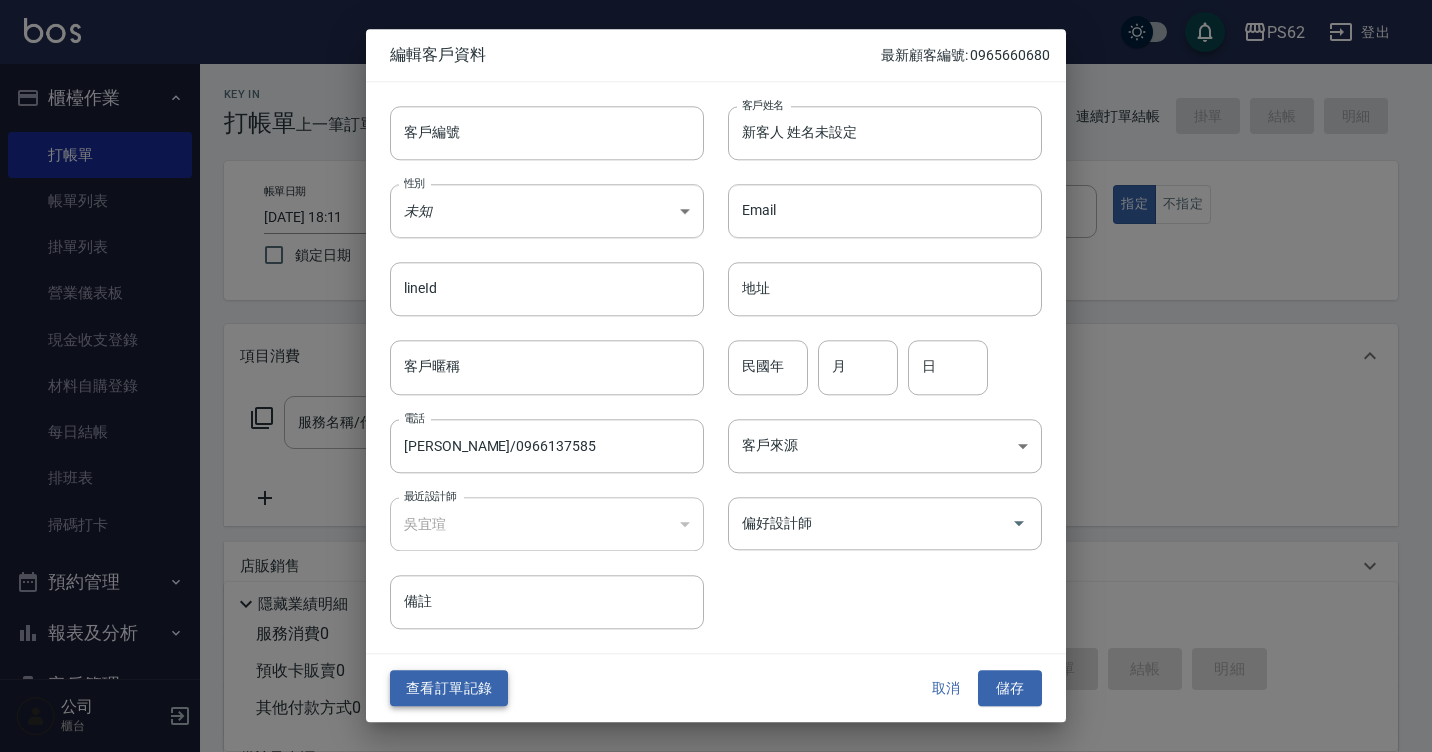 click on "查看訂單記錄" at bounding box center [449, 688] 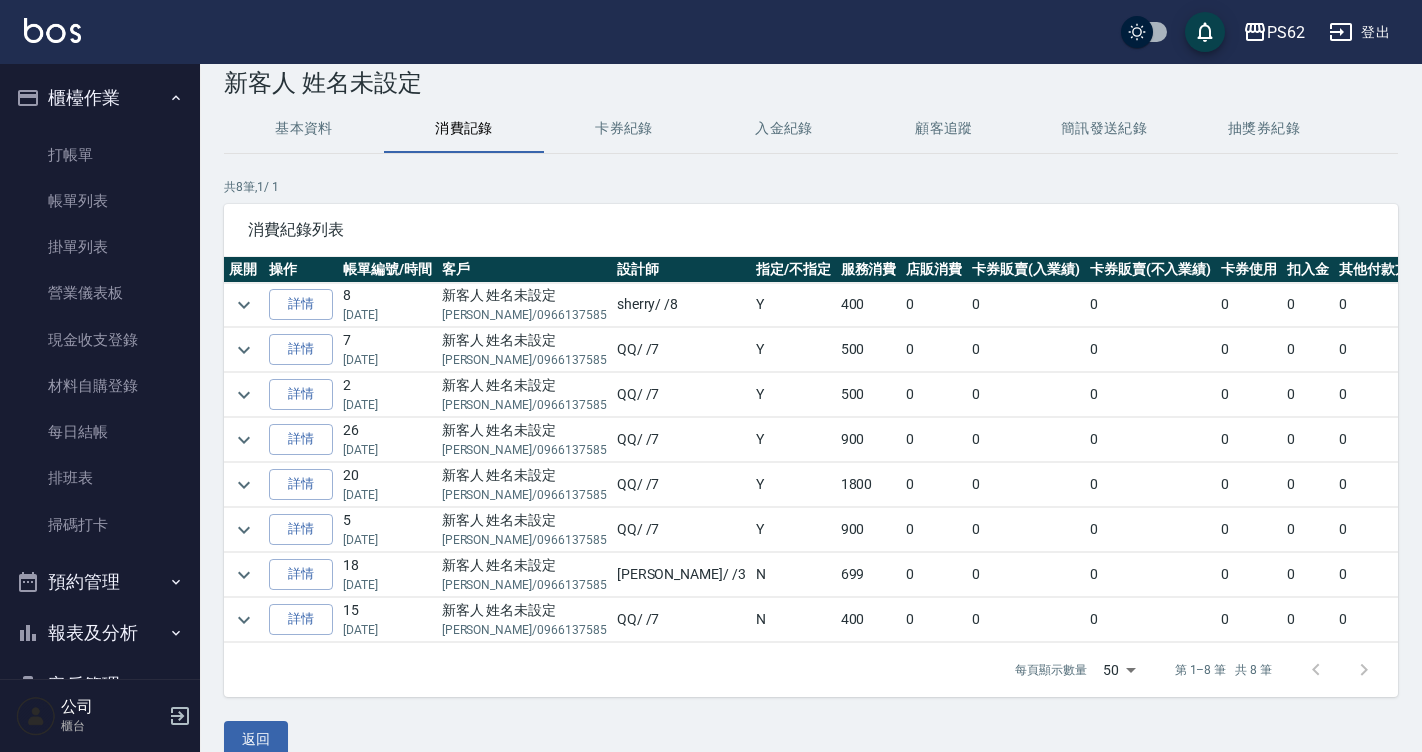 scroll, scrollTop: 0, scrollLeft: 0, axis: both 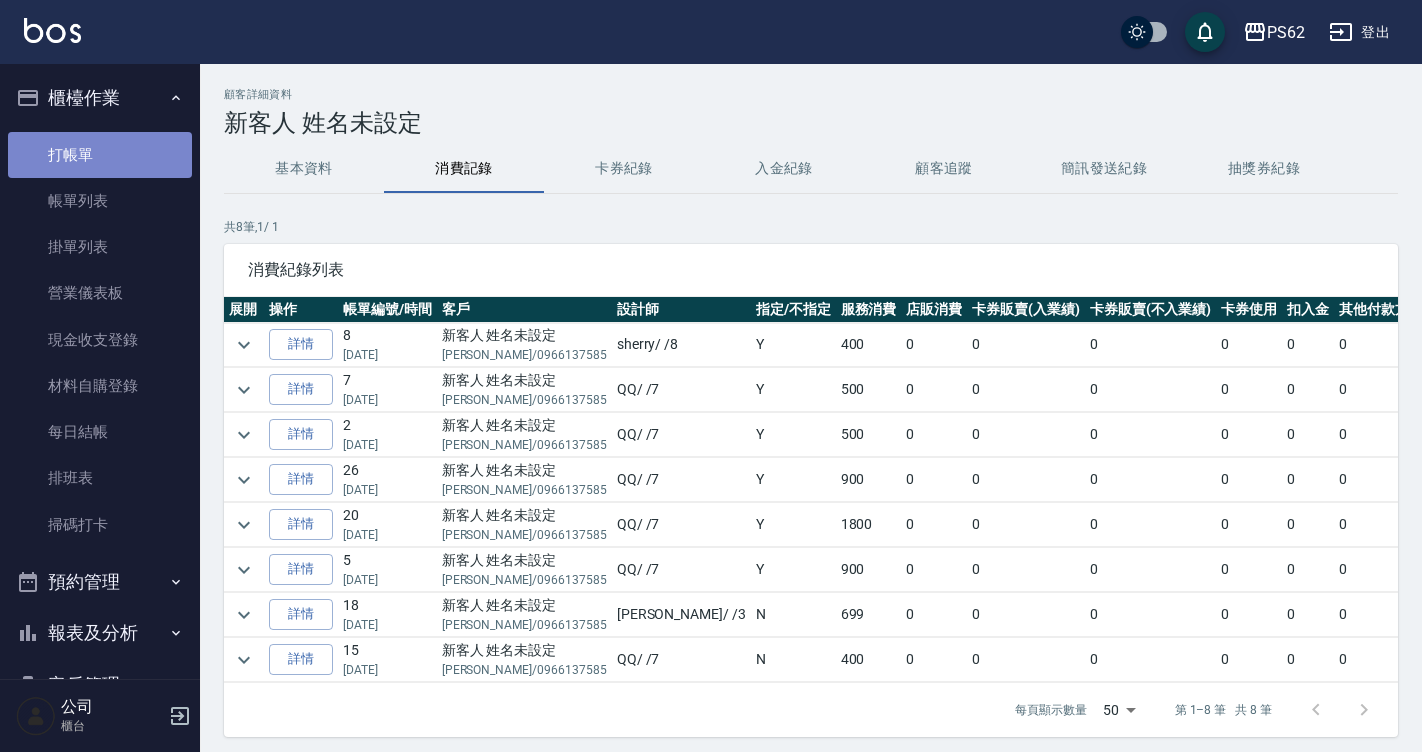 click on "打帳單" at bounding box center [100, 155] 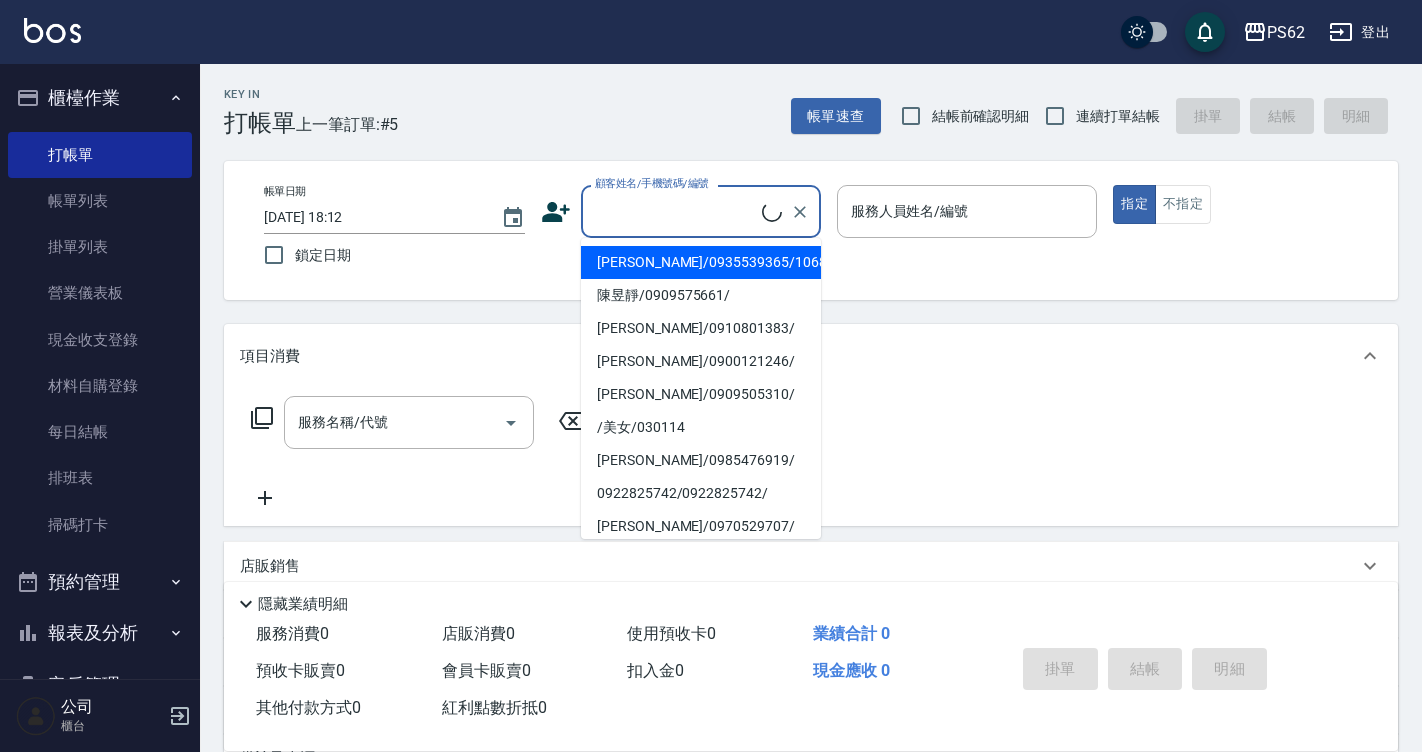 click on "顧客姓名/手機號碼/編號" at bounding box center [676, 211] 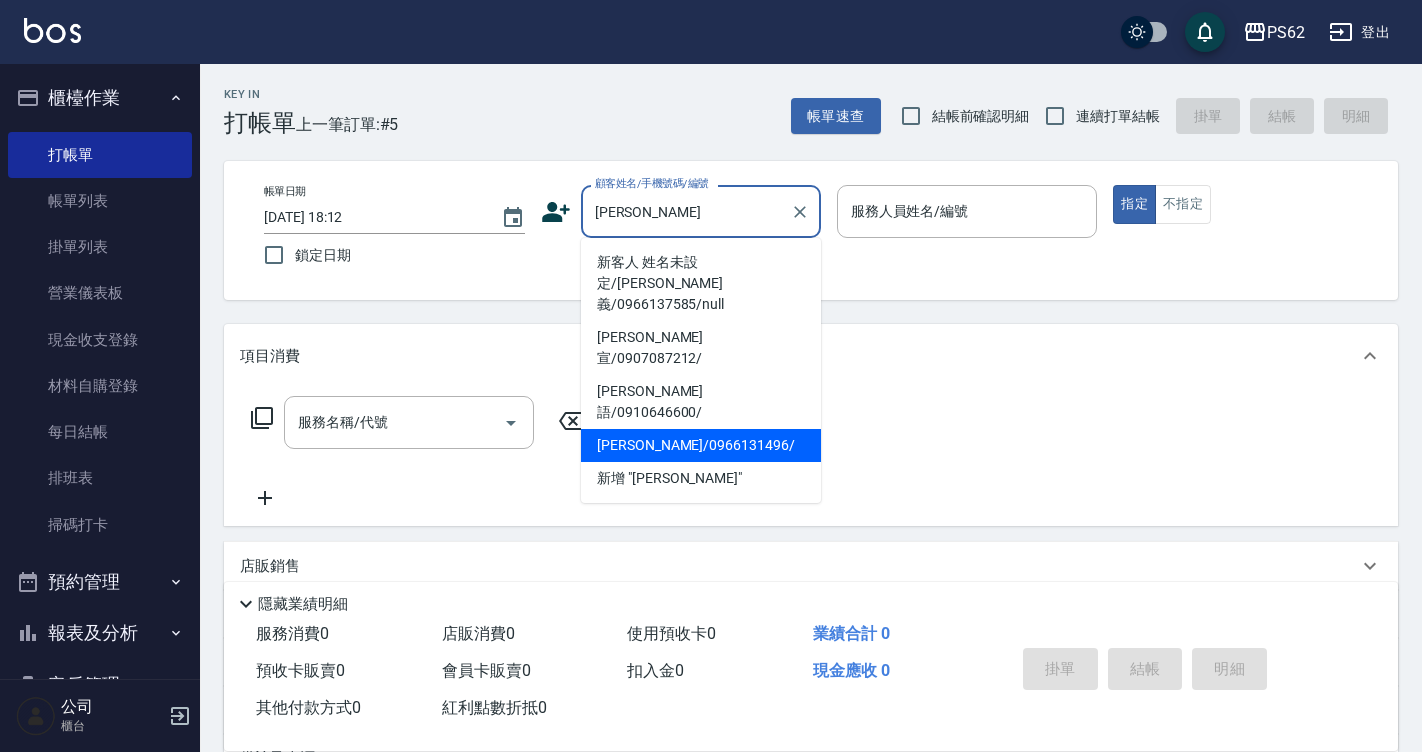 type on "張宸義/0966131496/" 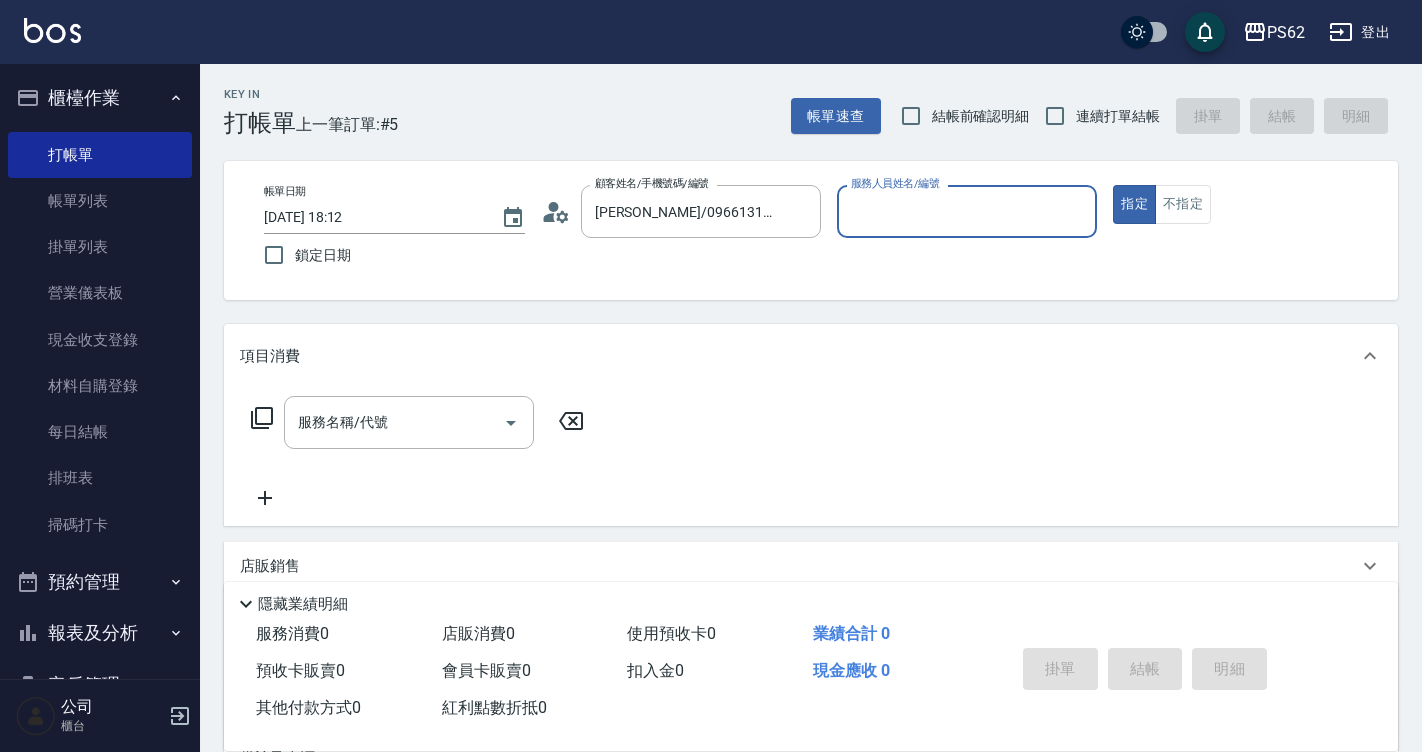 click on "帳單日期 2025/07/15 18:12 鎖定日期 顧客姓名/手機號碼/編號 張宸義/0966131496/ 顧客姓名/手機號碼/編號 服務人員姓名/編號 服務人員姓名/編號 指定 不指定" at bounding box center (811, 230) 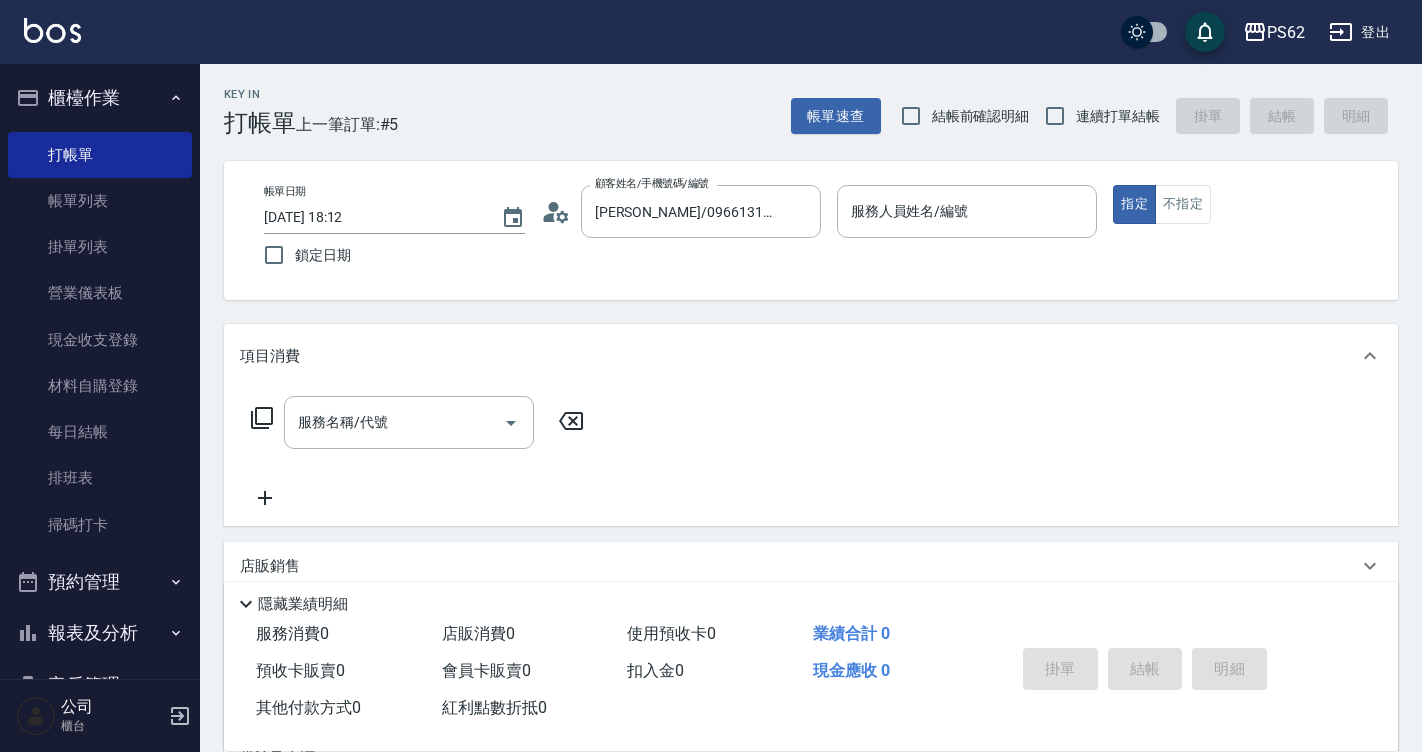 click on "顧客姓名/手機號碼/編號 張宸義/0966131496/ 顧客姓名/手機號碼/編號" at bounding box center (681, 211) 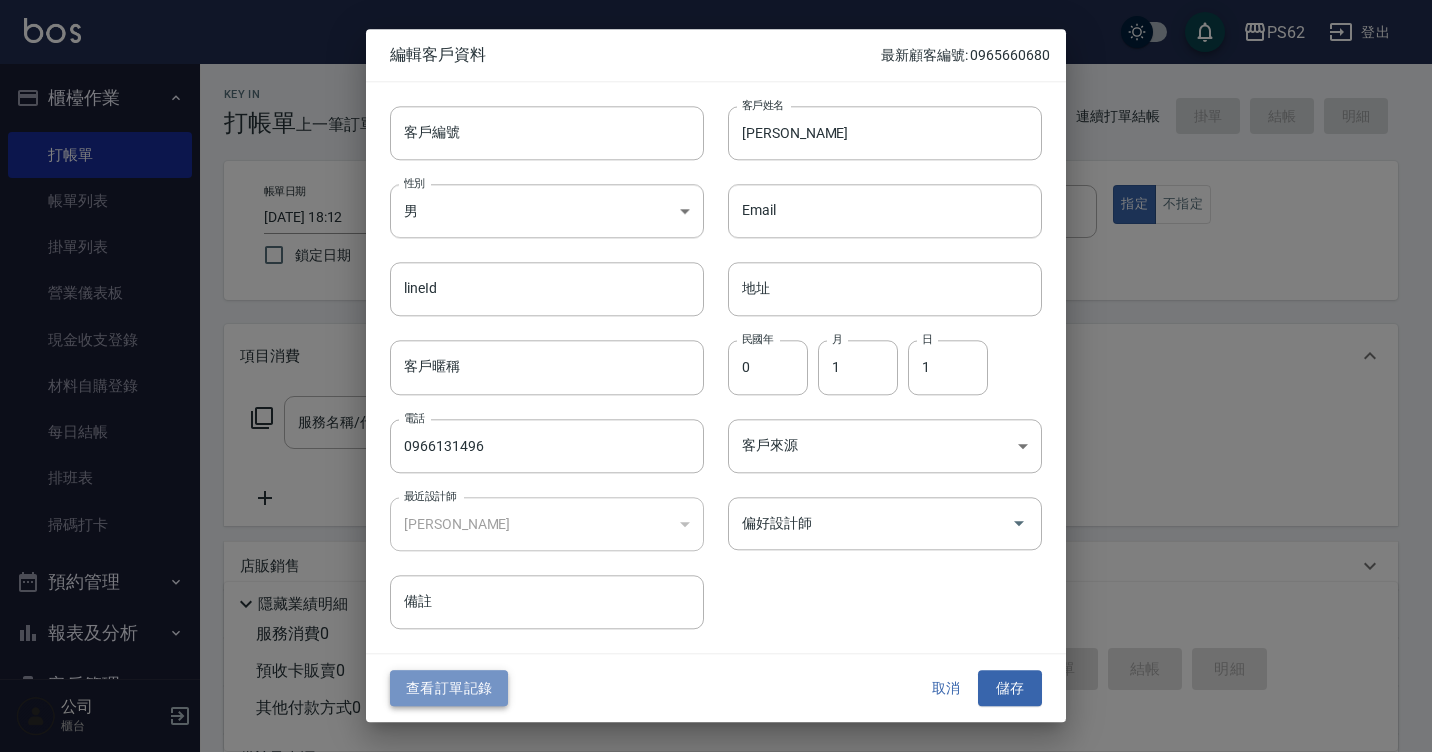 click on "查看訂單記錄" at bounding box center [449, 688] 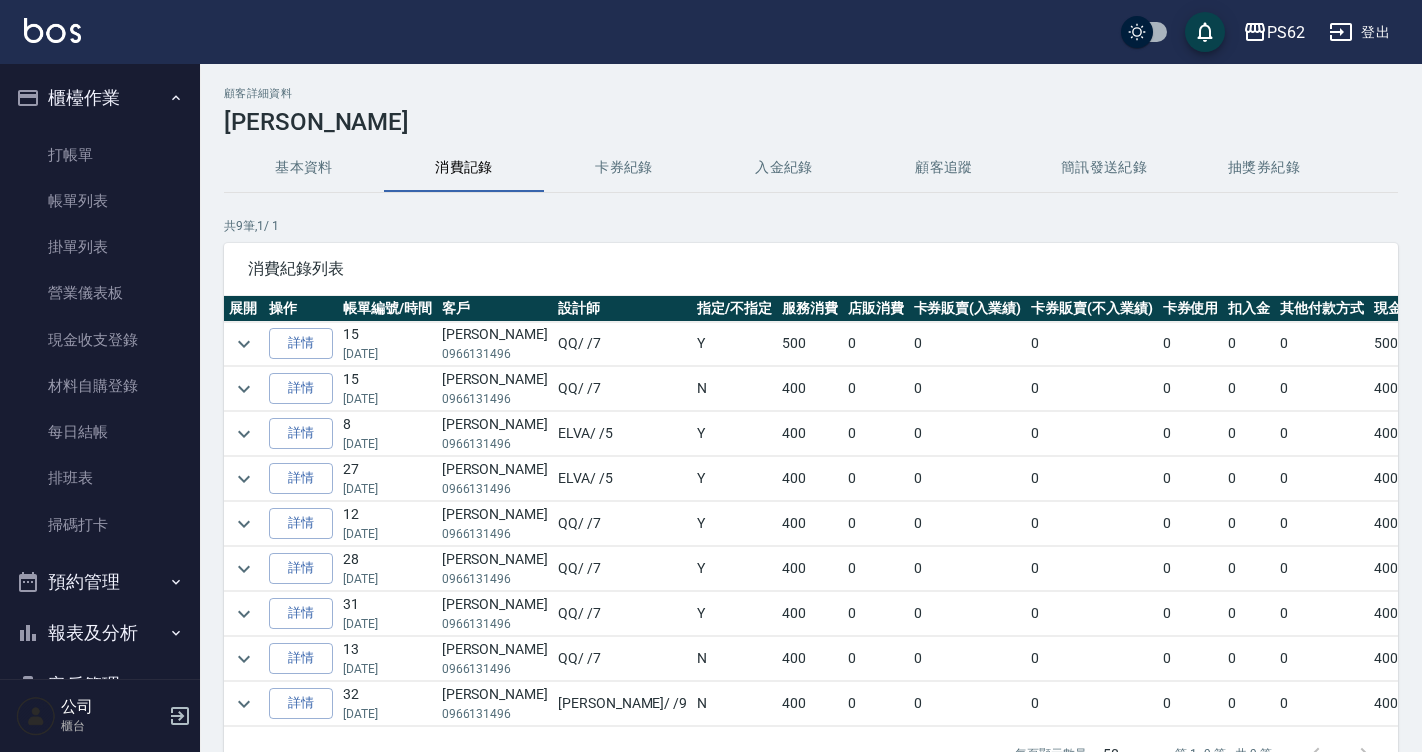 scroll, scrollTop: 0, scrollLeft: 0, axis: both 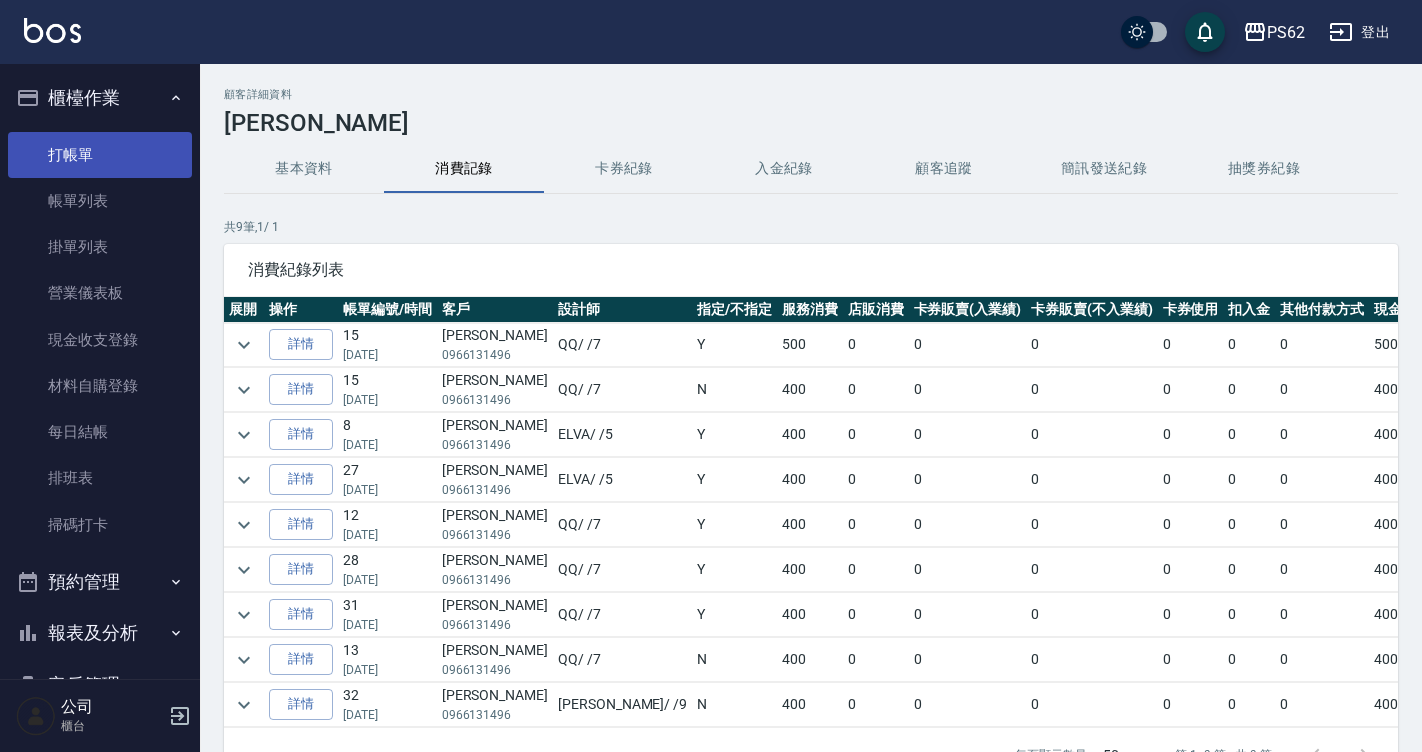 click on "打帳單" at bounding box center (100, 155) 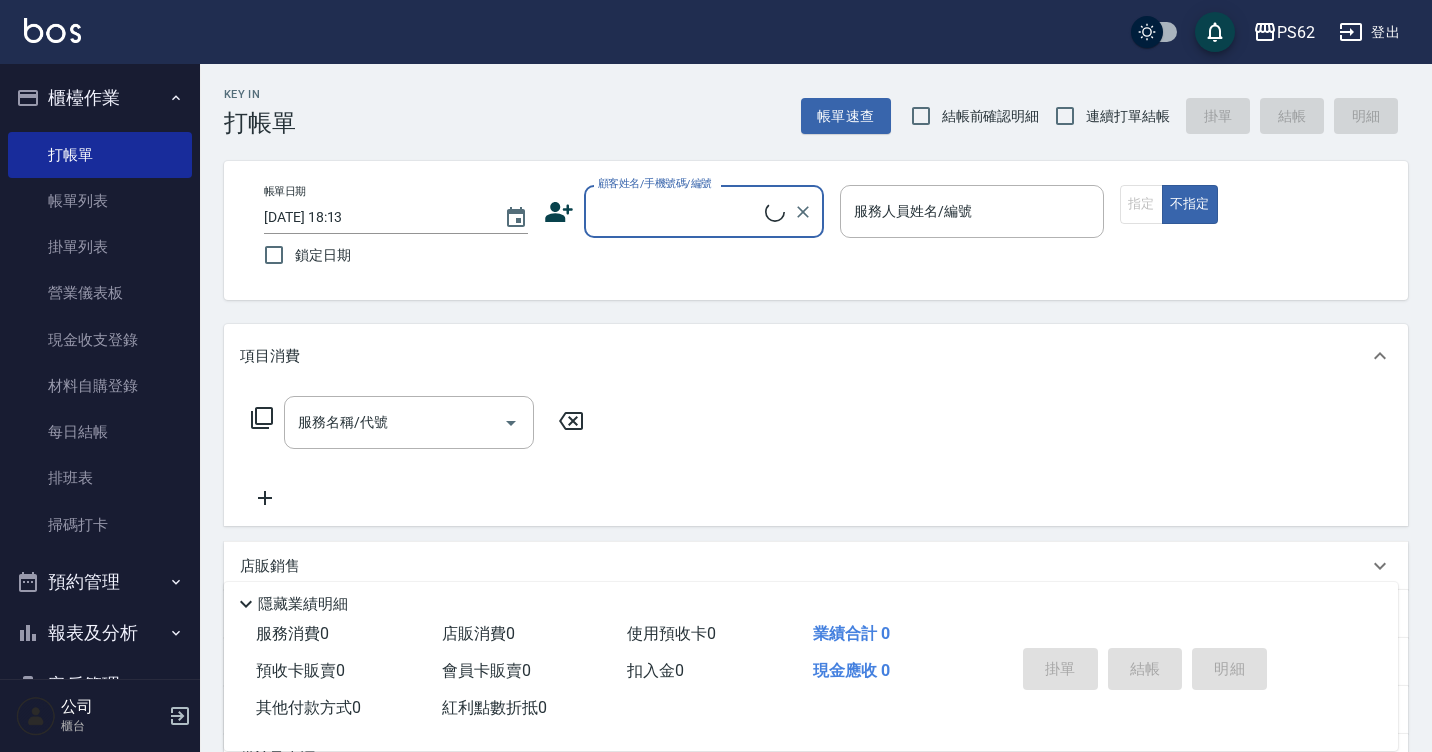 click on "顧客姓名/手機號碼/編號" at bounding box center (679, 211) 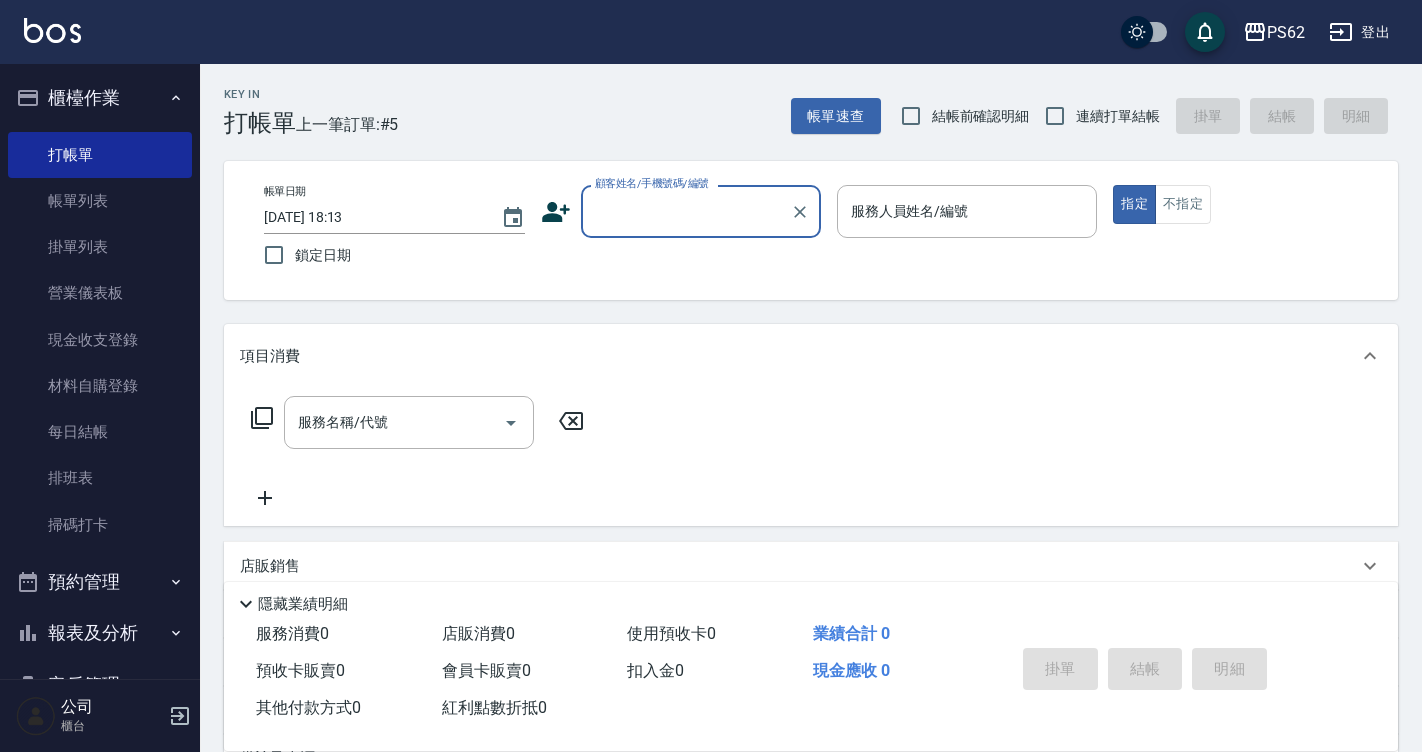 type on "ˊ" 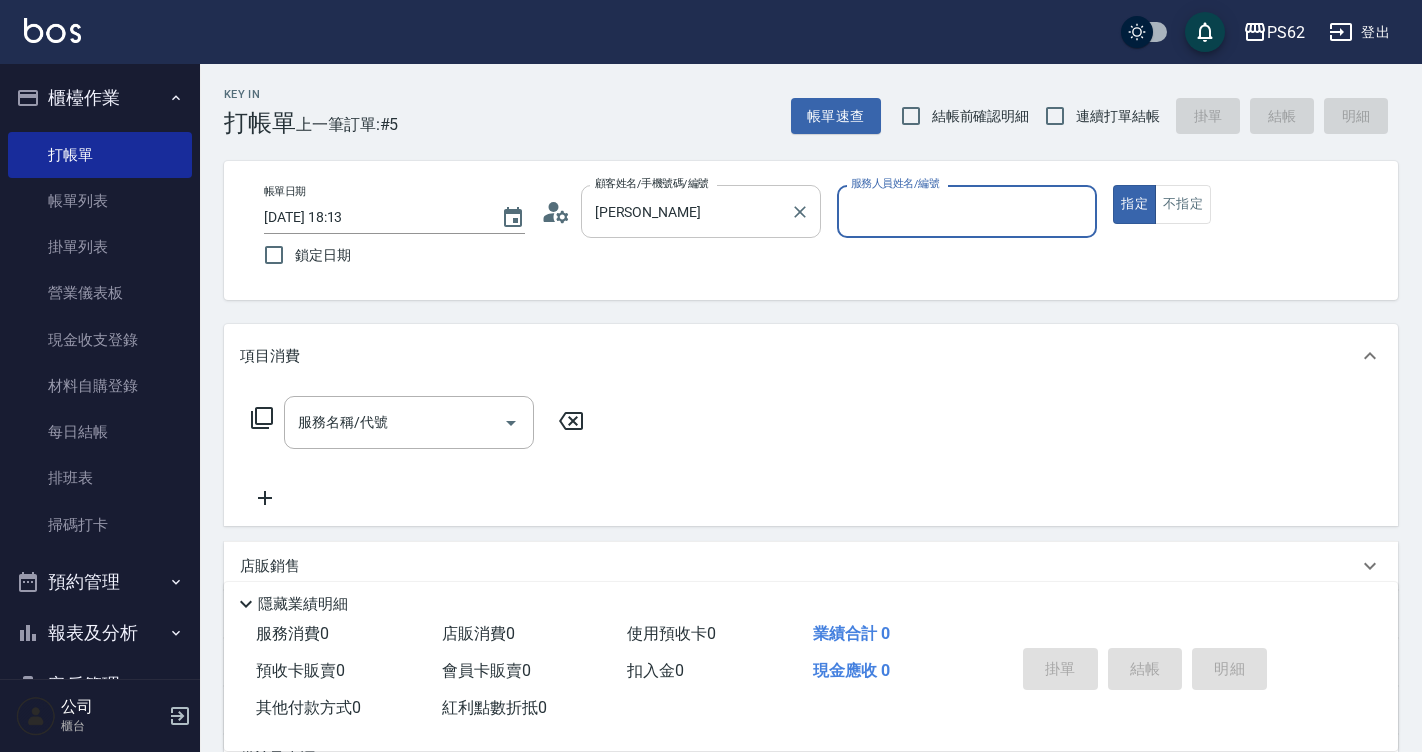 type on "新客人 姓名未設定/張宸義/0966137585/null" 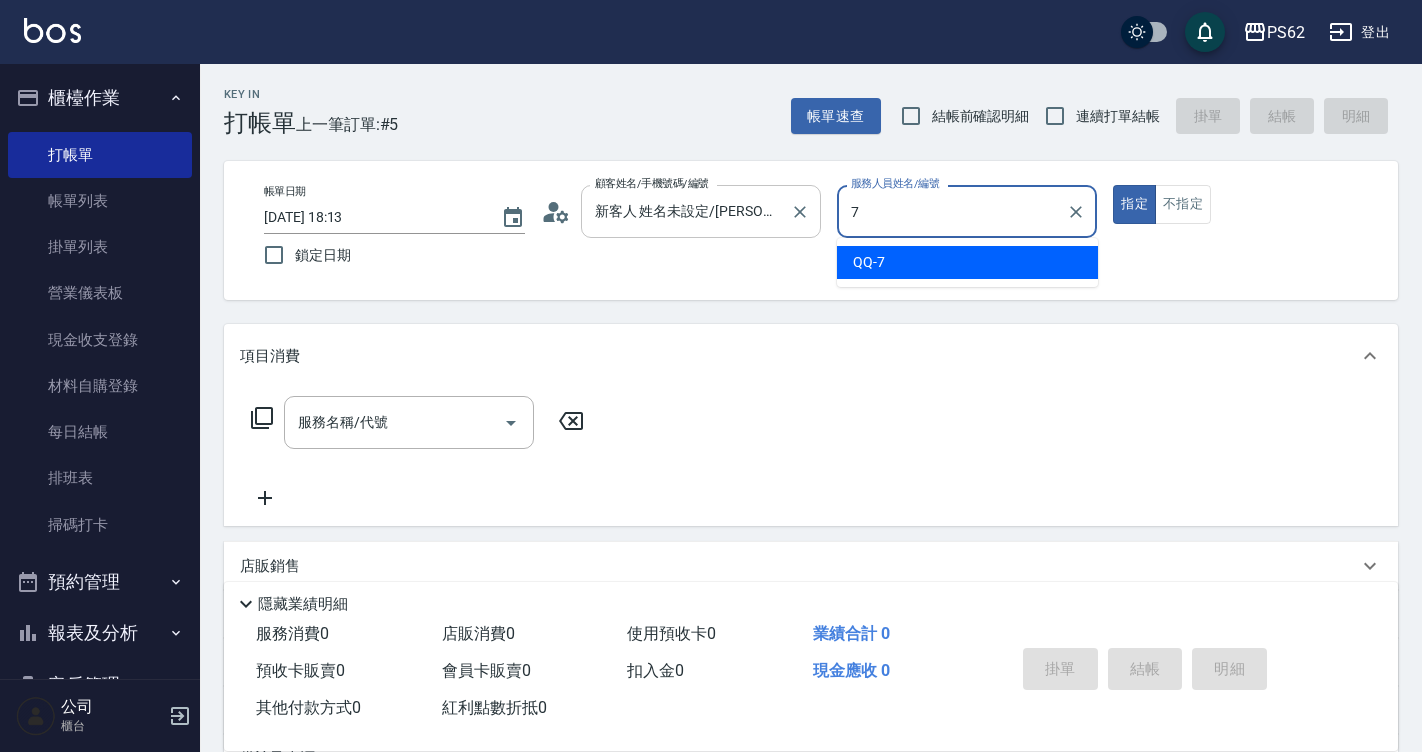 type on "QQ-7" 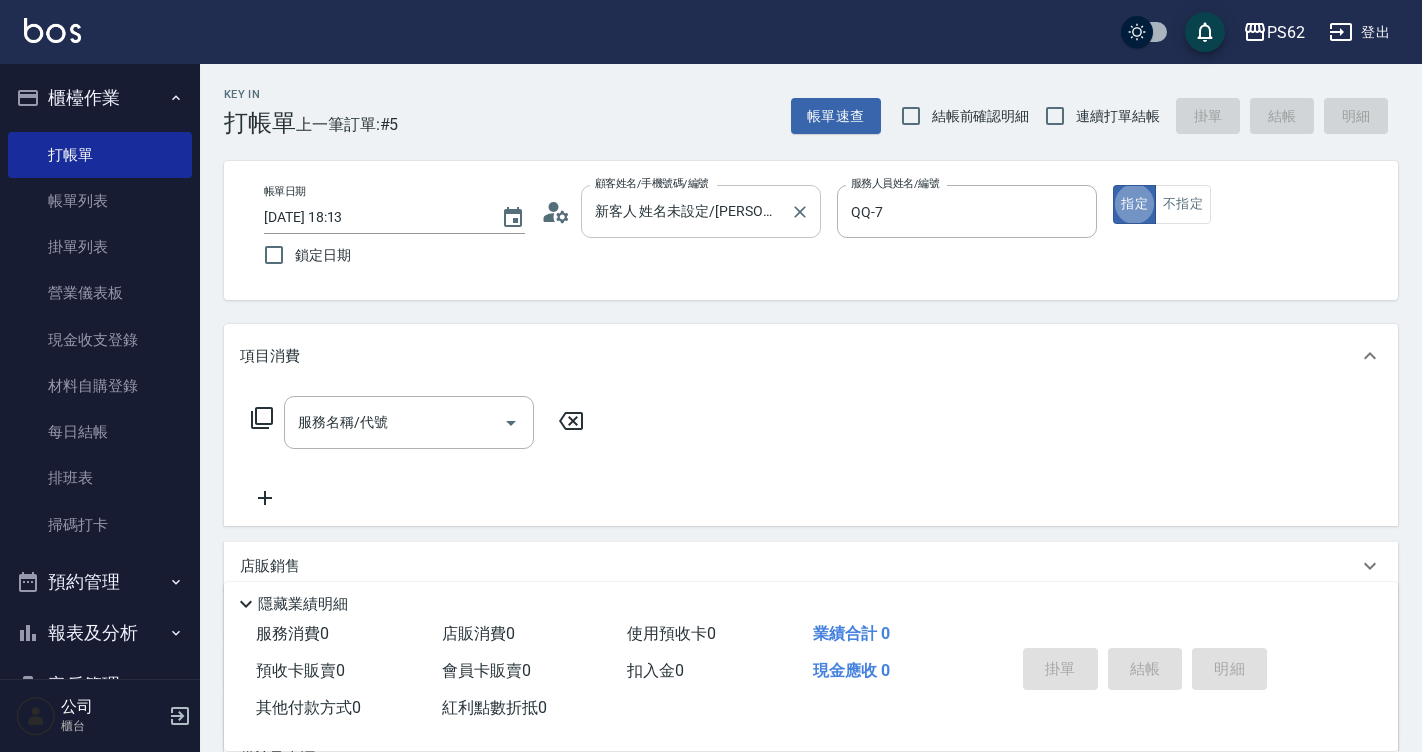 type on "true" 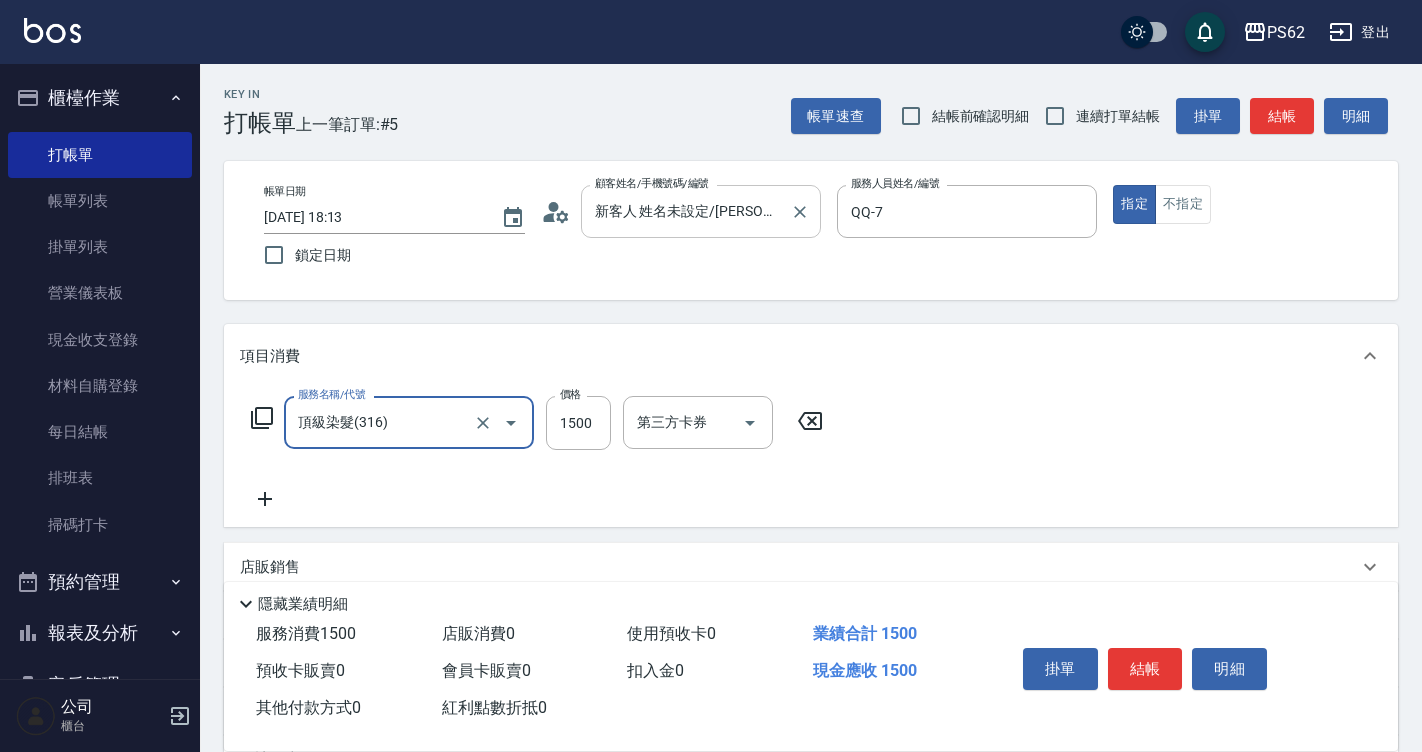 type on "頂級染髮(316)" 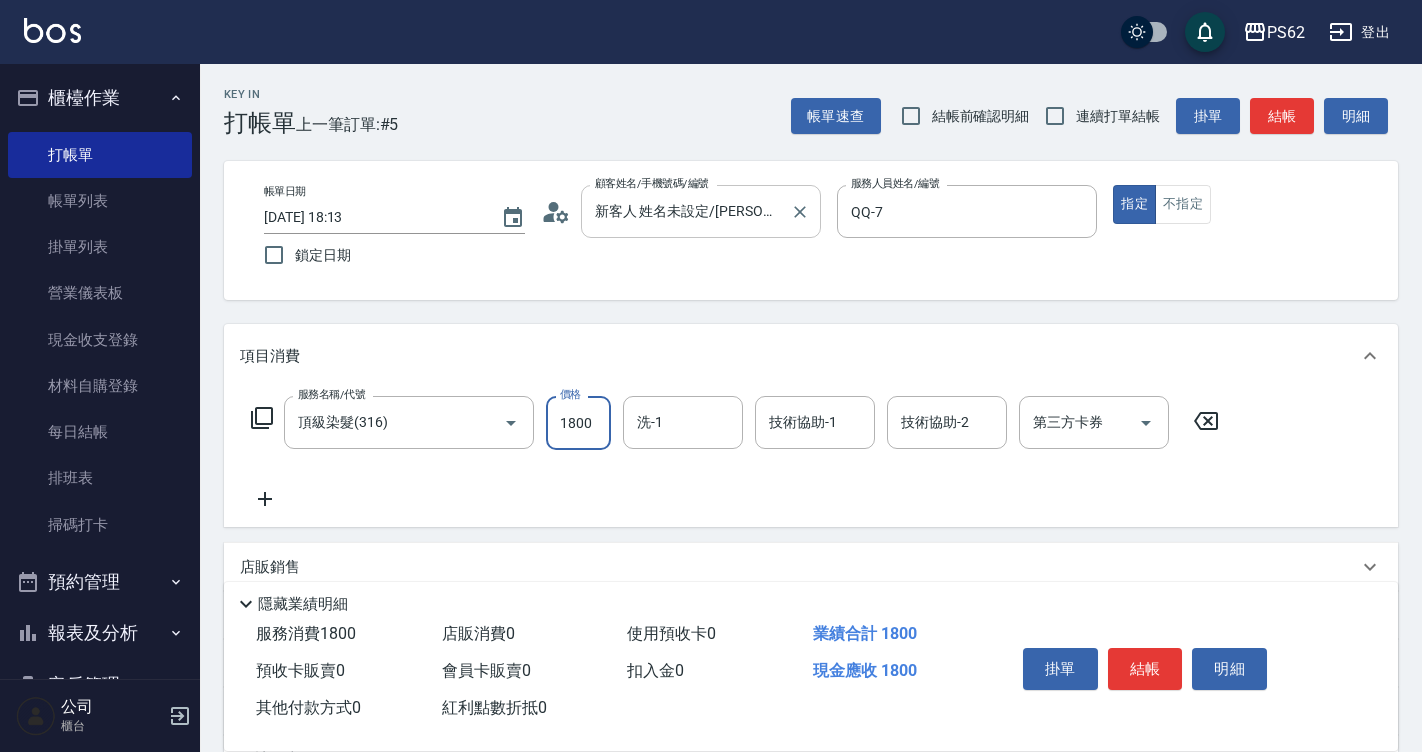 type on "1800" 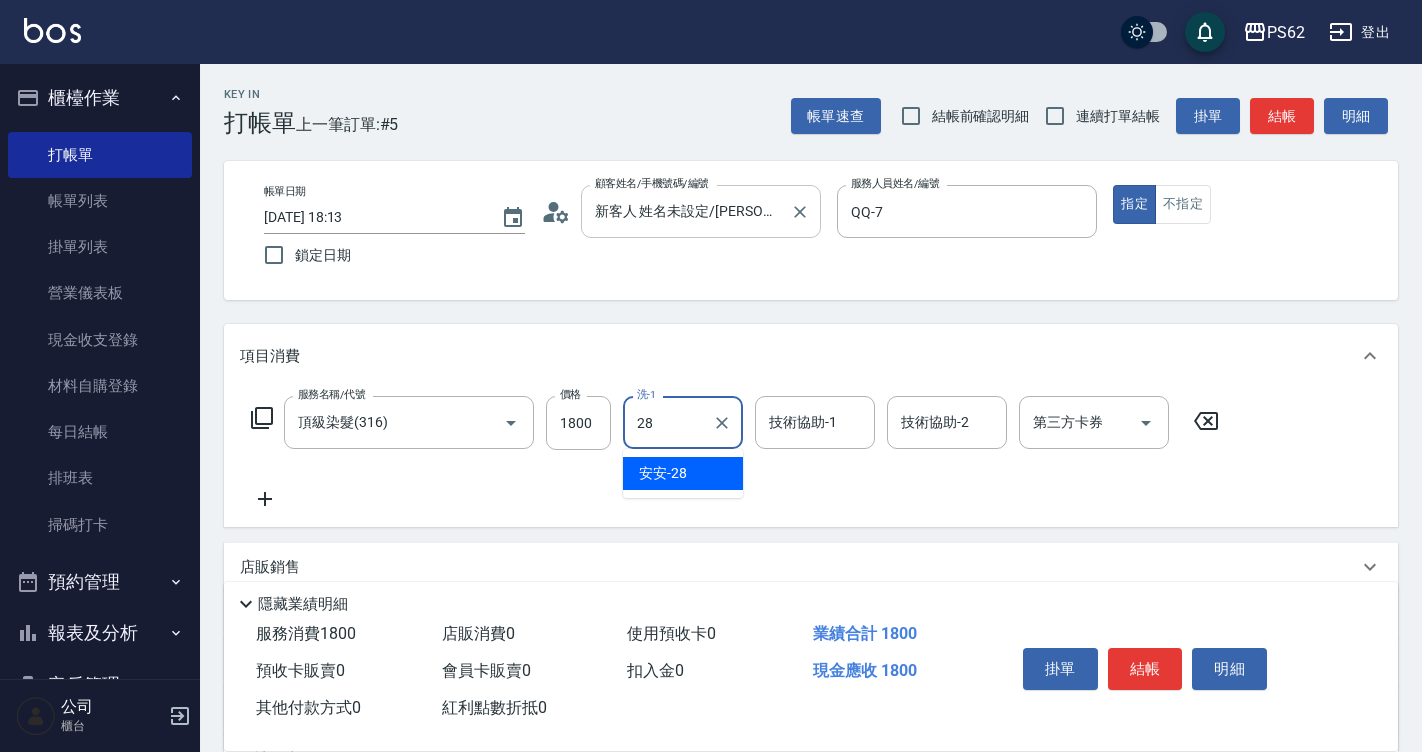 type on "安安-28" 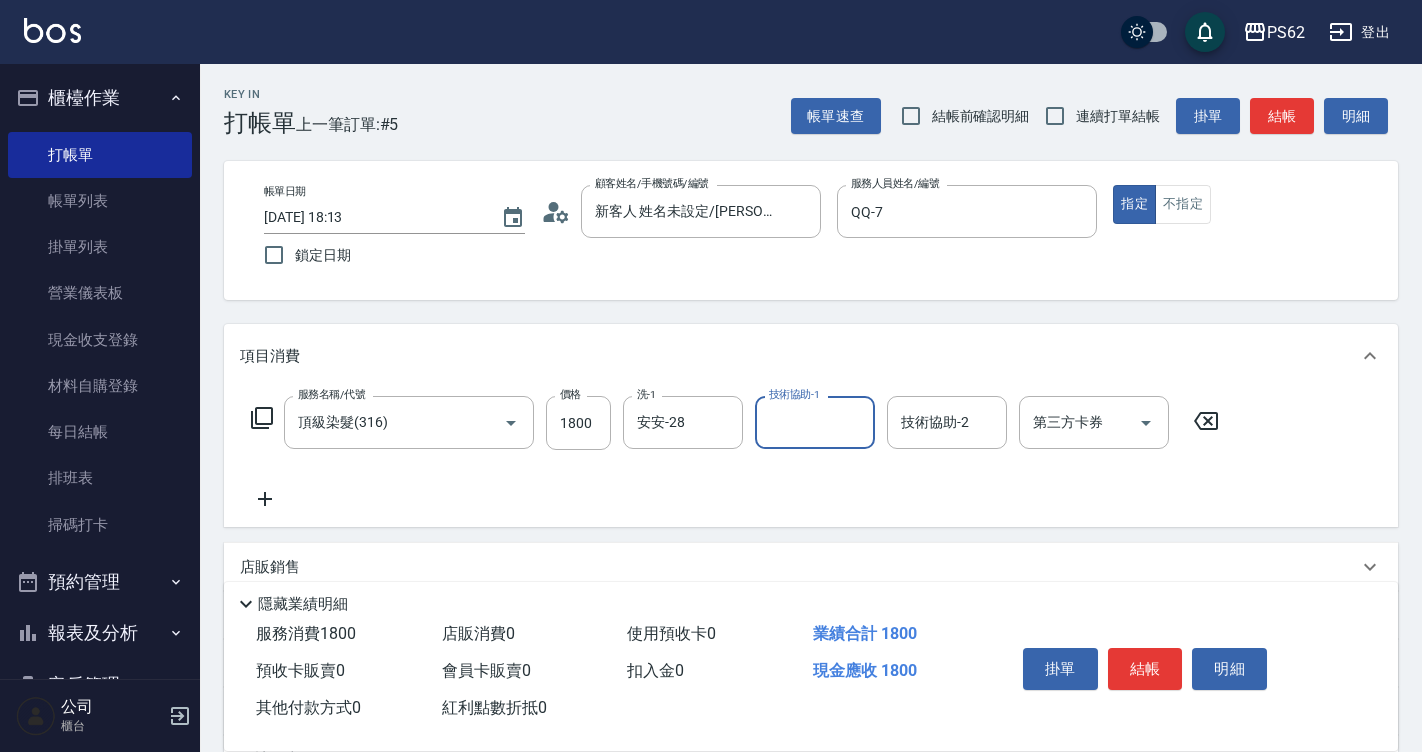 click on "結帳" at bounding box center (1145, 669) 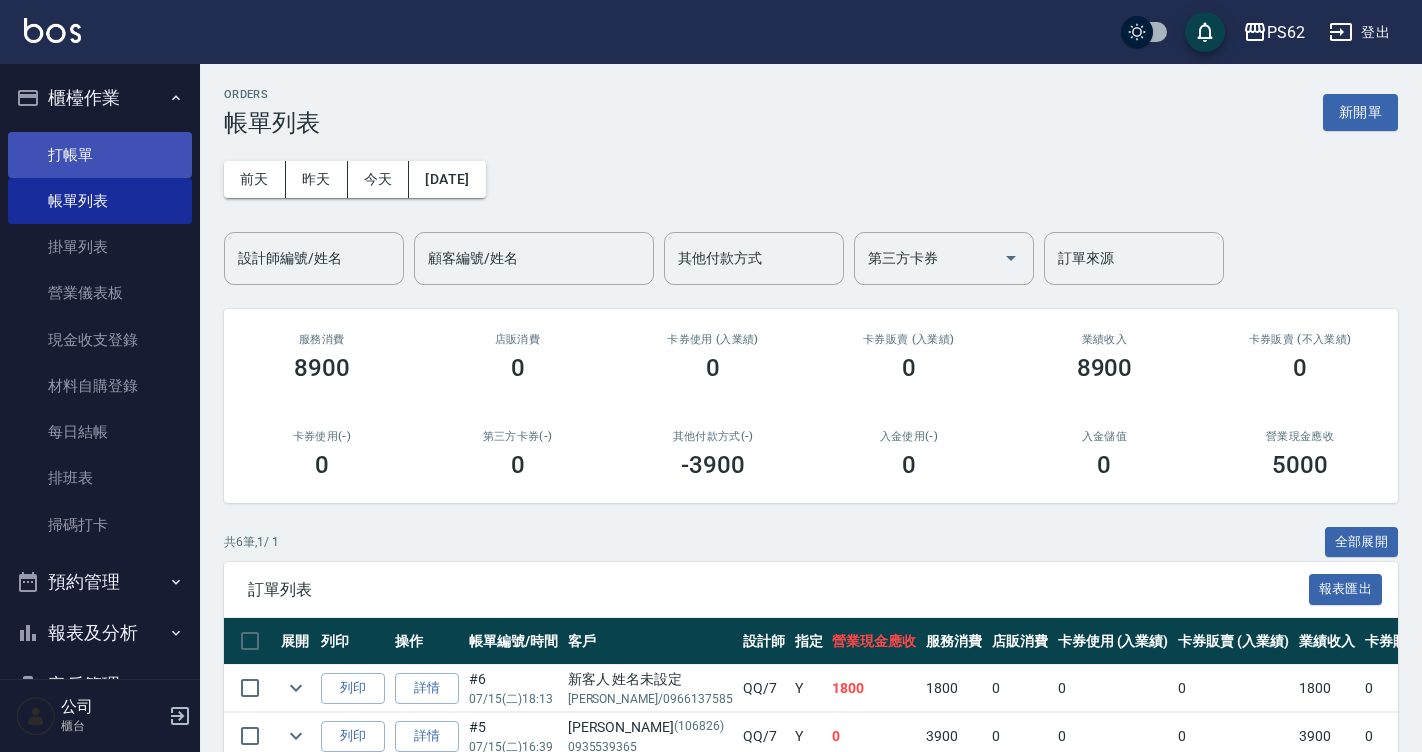 click on "打帳單" at bounding box center [100, 155] 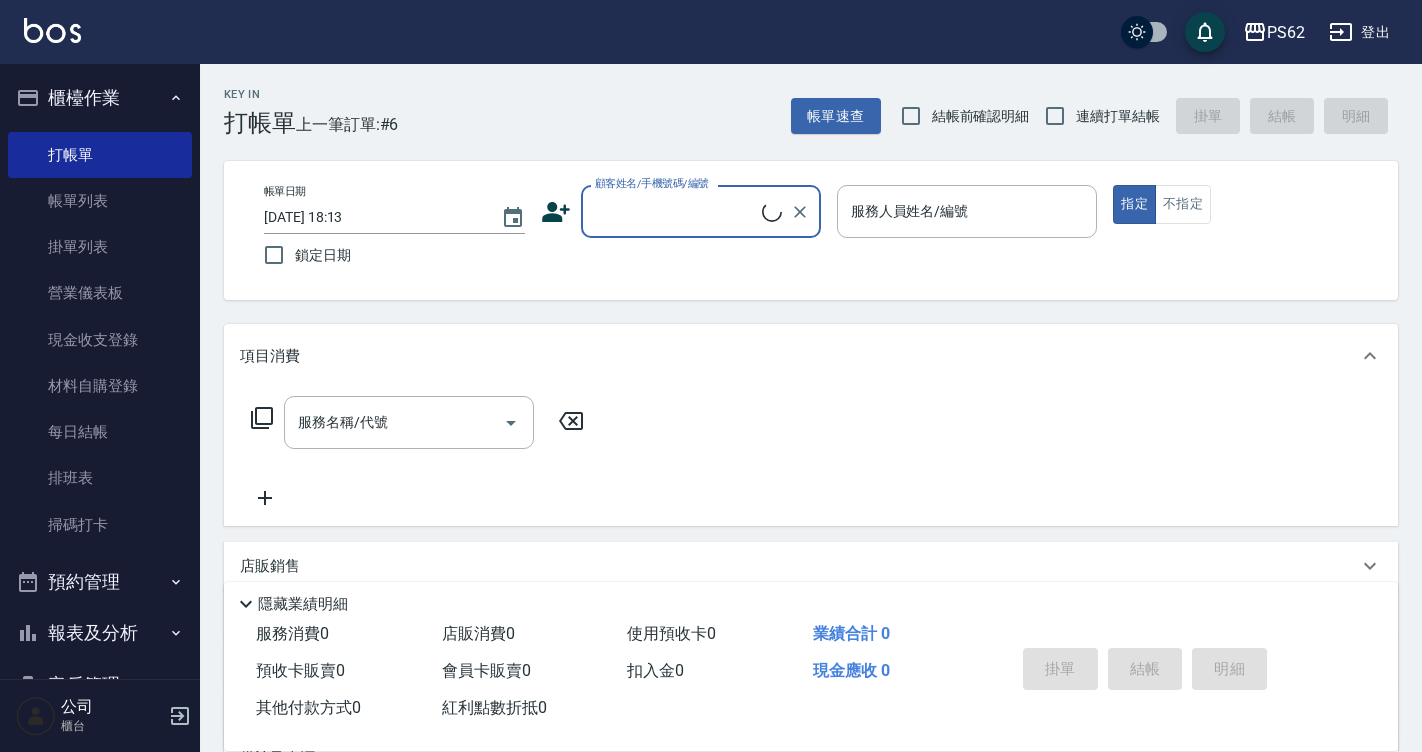click on "顧客姓名/手機號碼/編號" at bounding box center [701, 211] 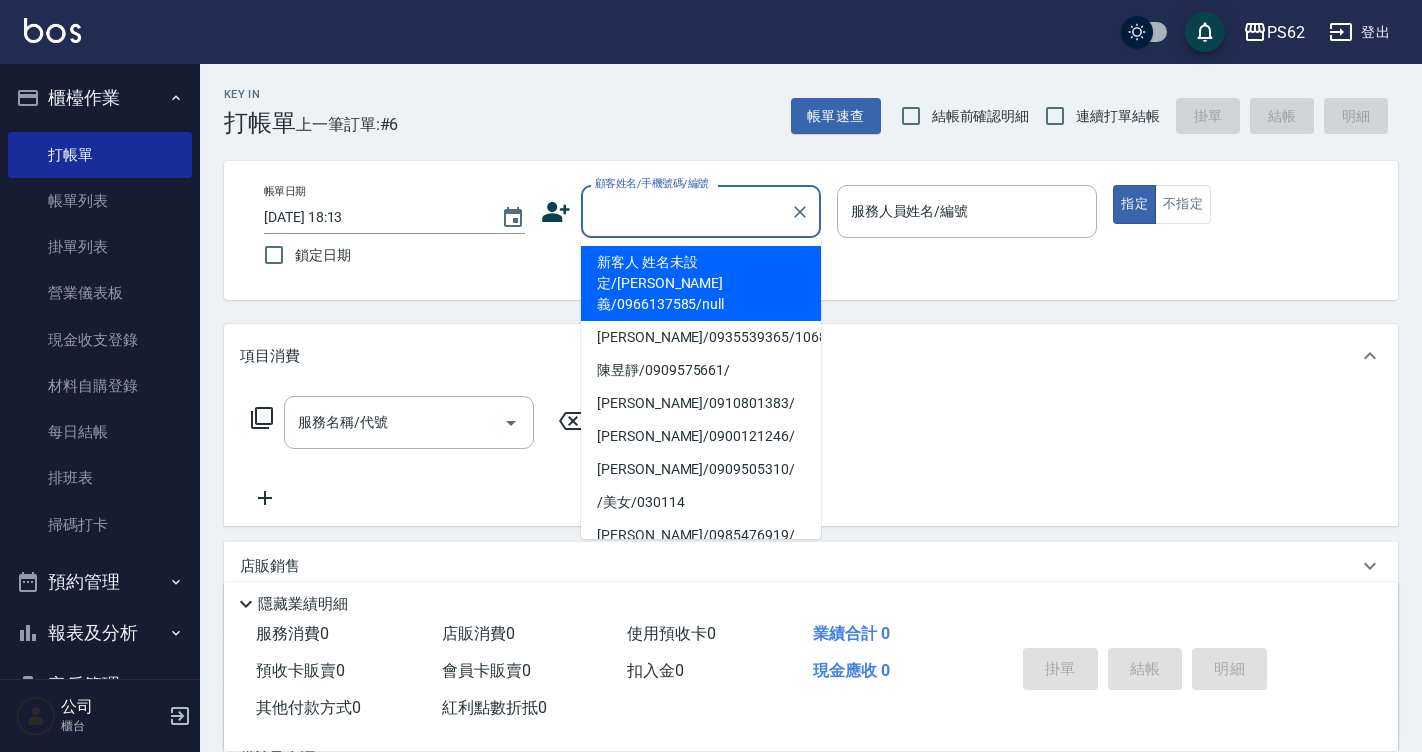 click on "新客人 姓名未設定/張宸義/0966137585/null" at bounding box center (701, 283) 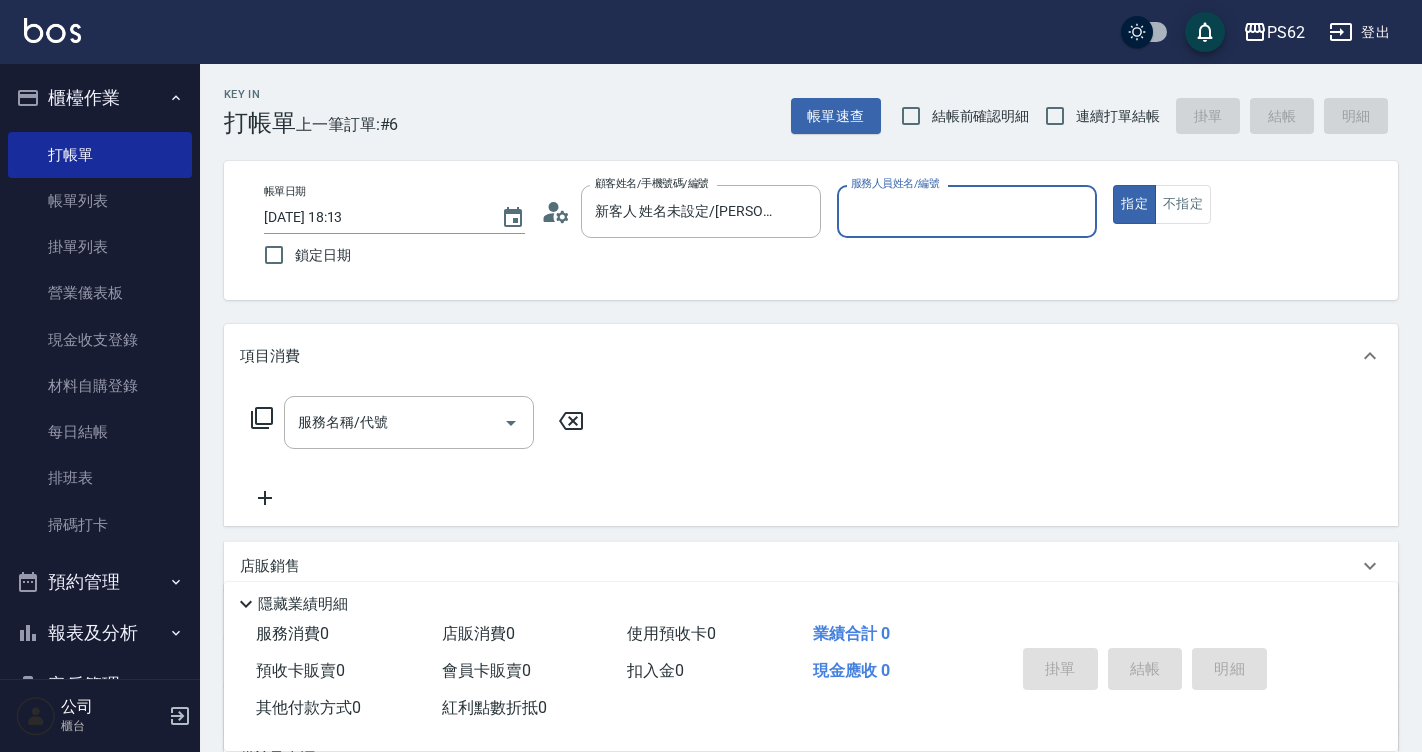 click 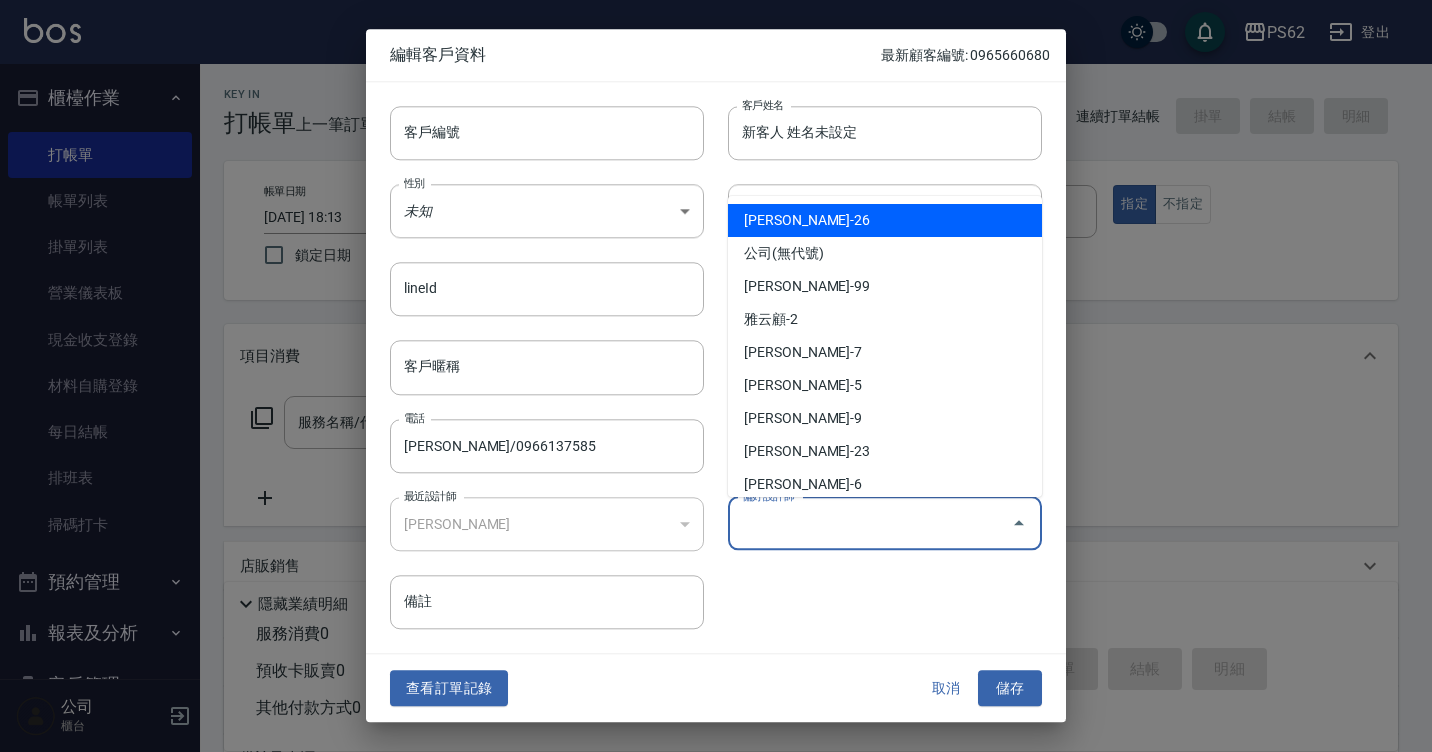 click on "偏好設計師" at bounding box center (870, 523) 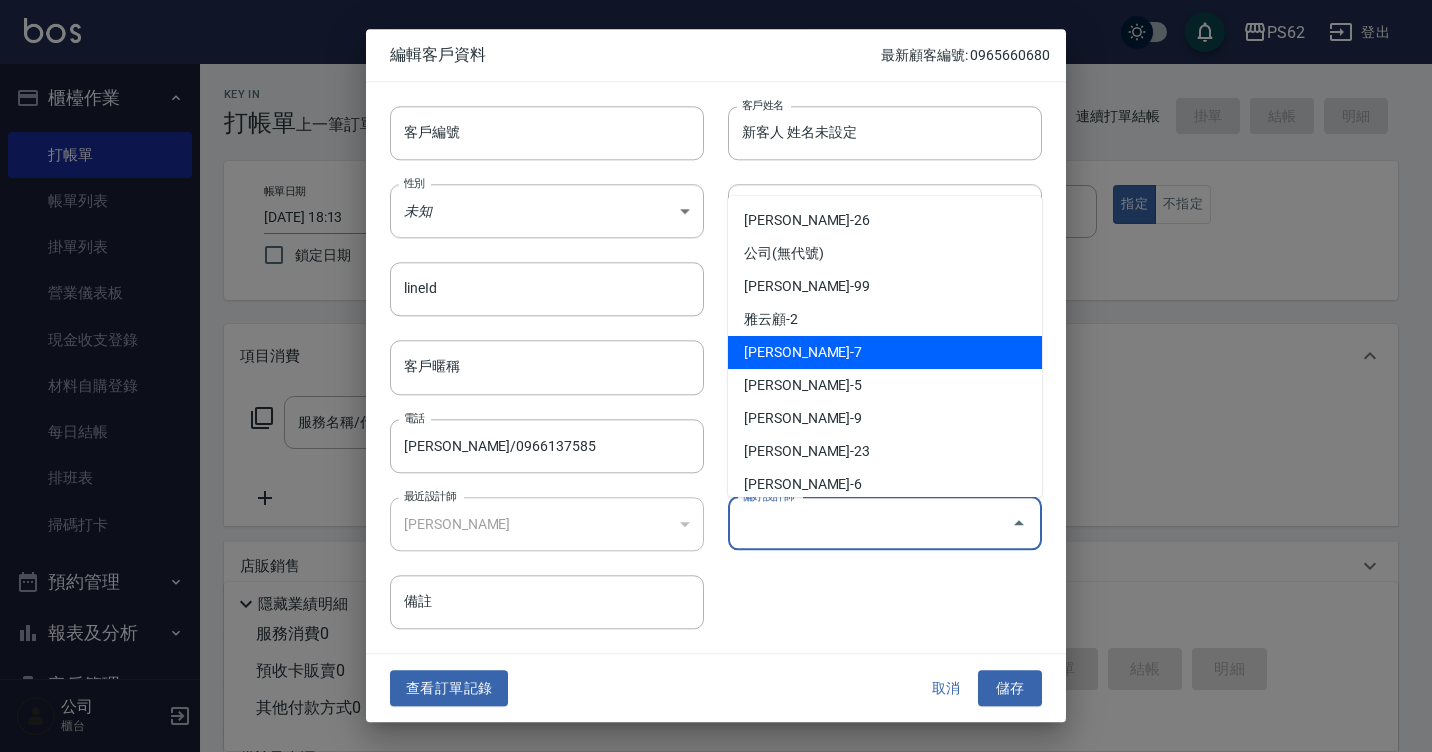 click on "邱湘筑-7" at bounding box center (885, 352) 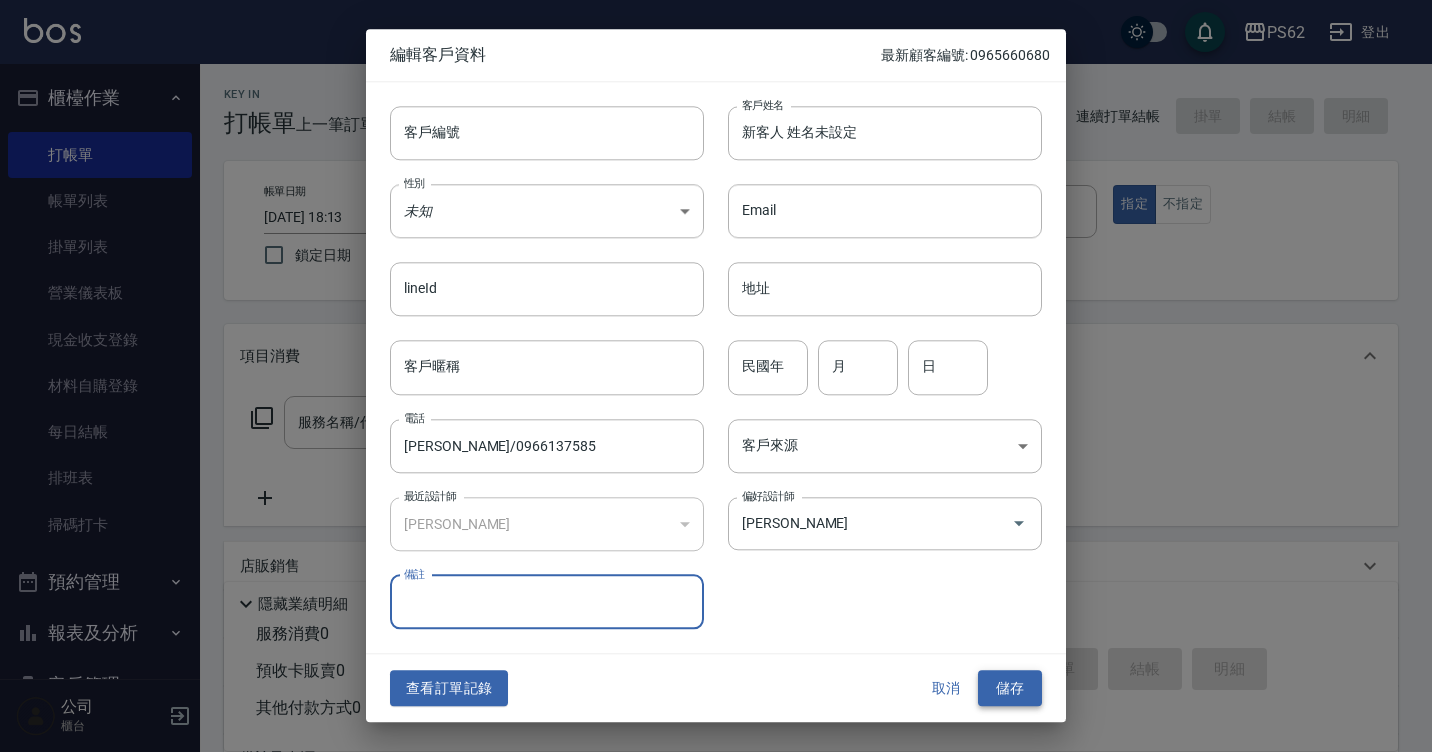click on "儲存" at bounding box center [1010, 688] 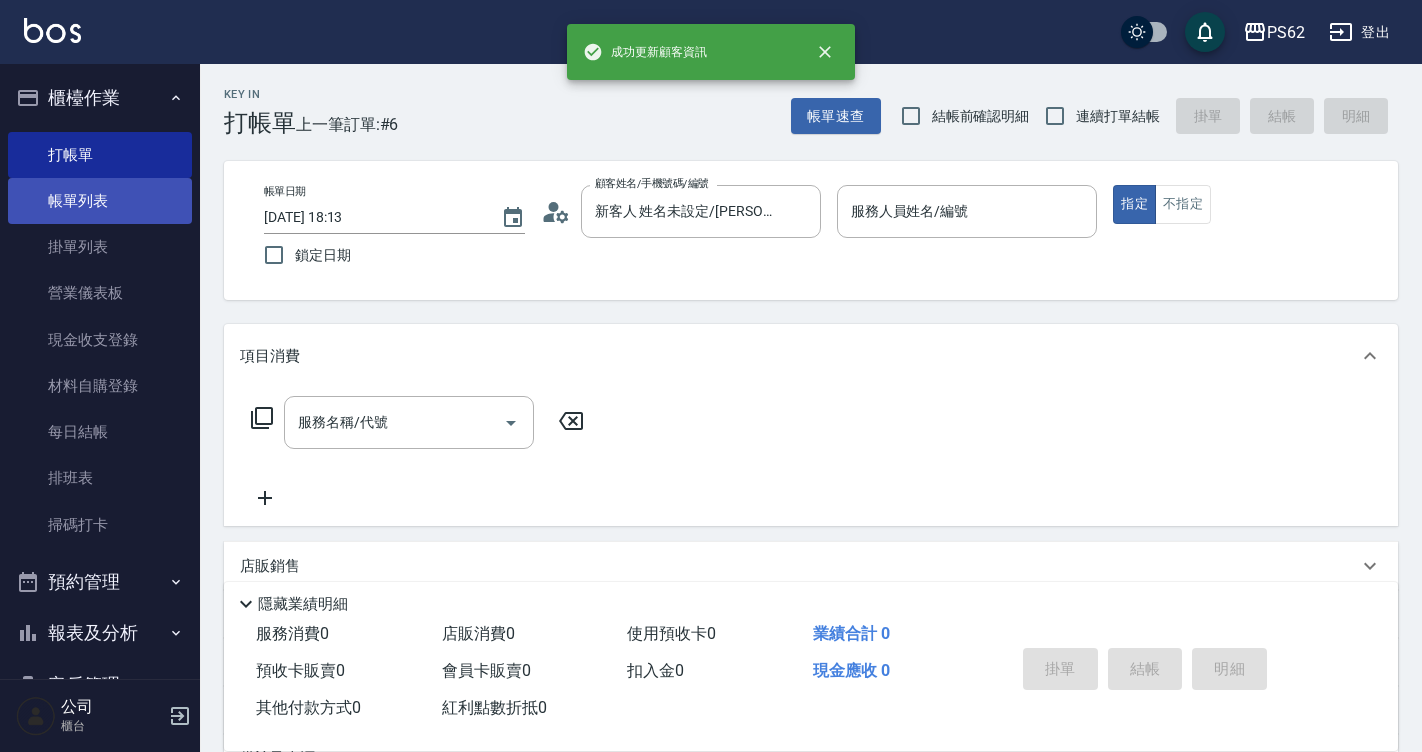 click on "帳單列表" at bounding box center [100, 201] 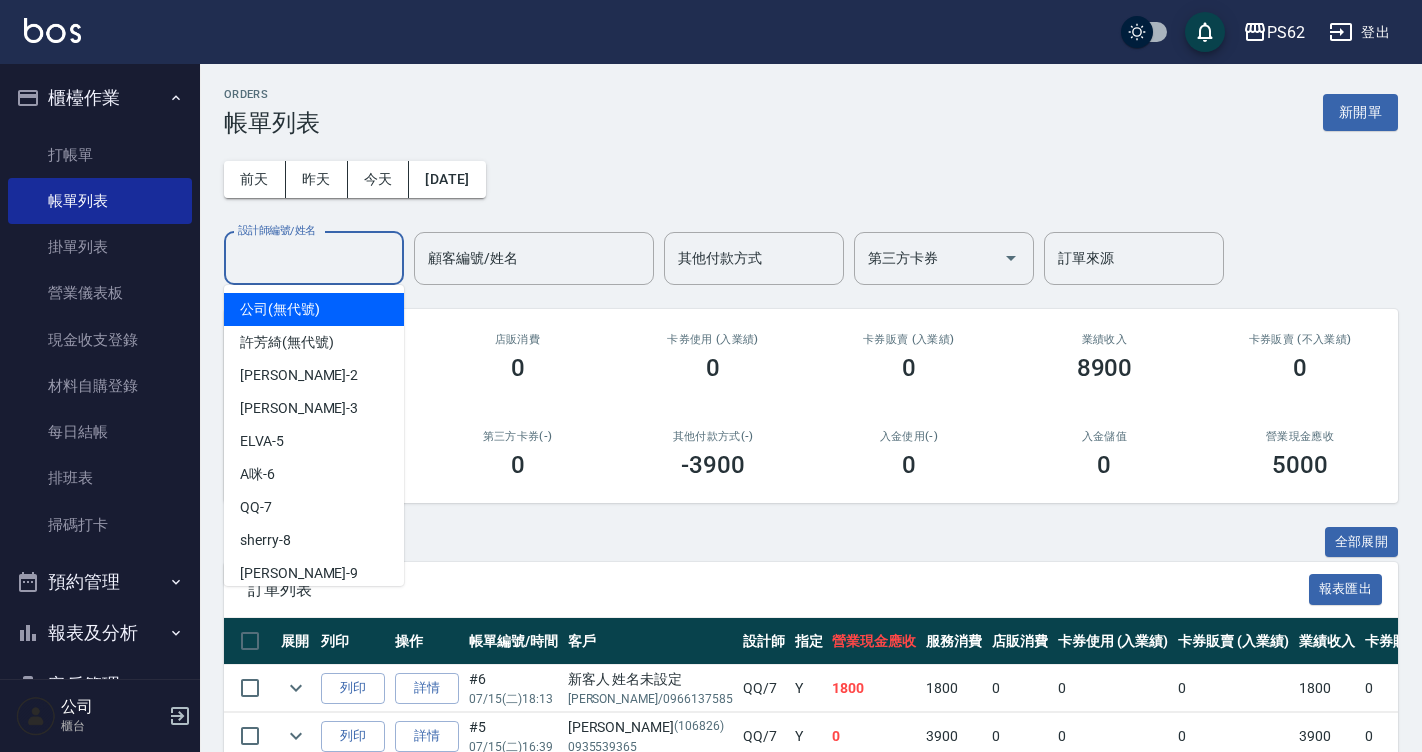 click on "設計師編號/姓名" at bounding box center [314, 258] 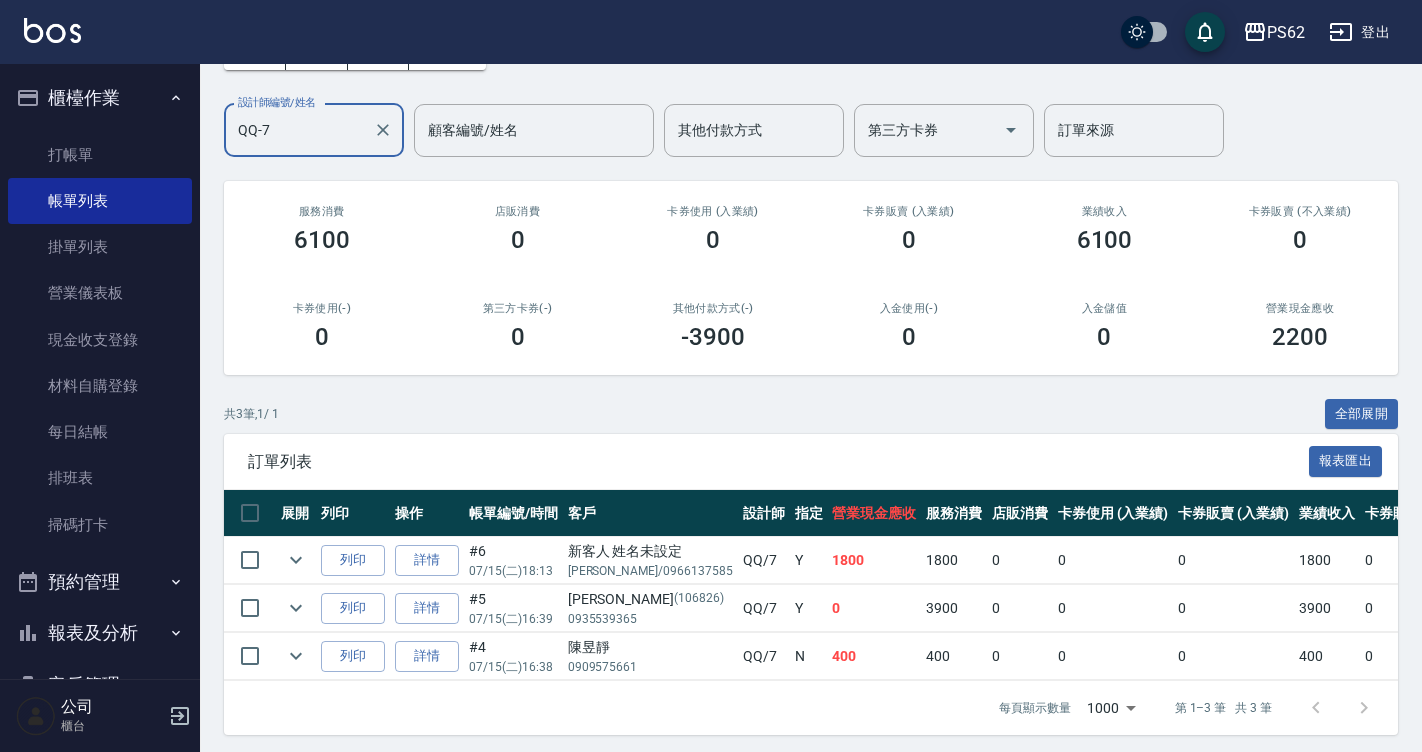 scroll, scrollTop: 150, scrollLeft: 0, axis: vertical 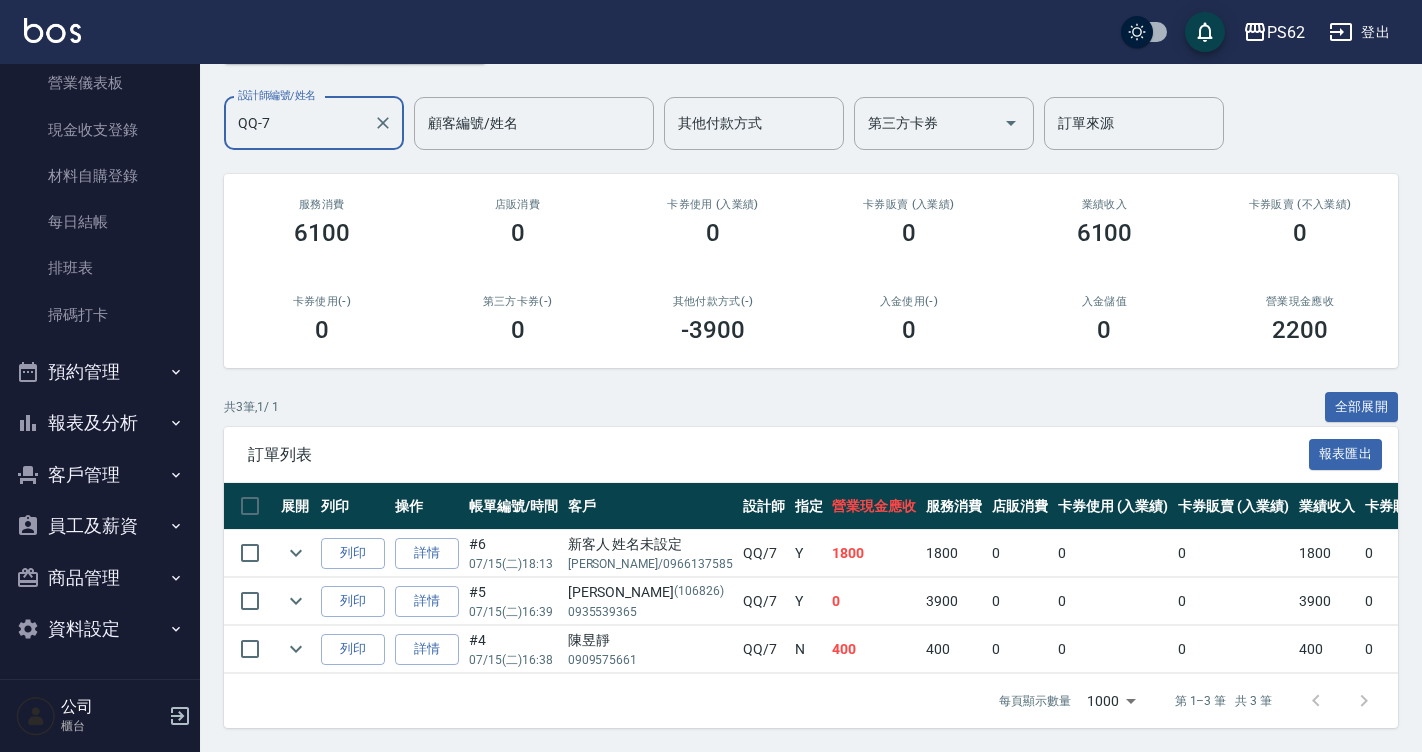 type on "QQ-7" 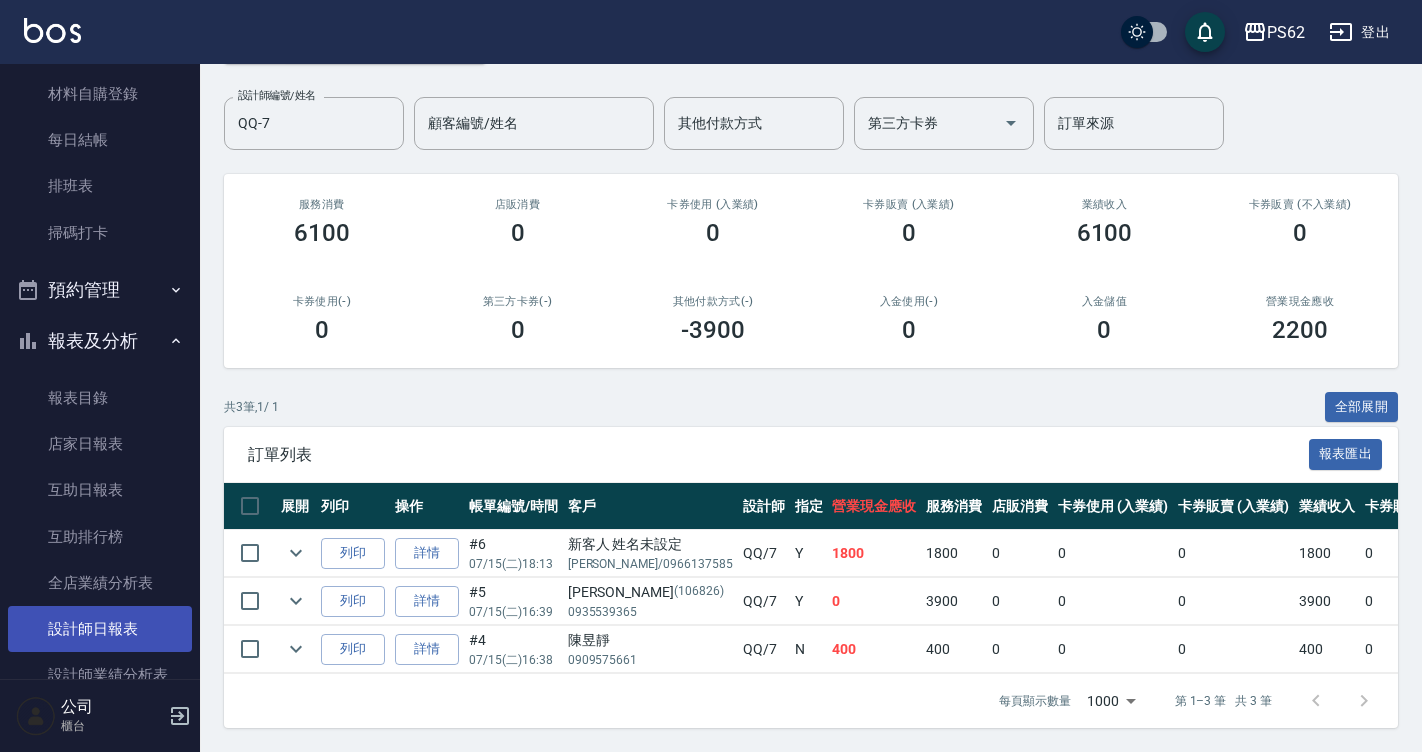 scroll, scrollTop: 610, scrollLeft: 0, axis: vertical 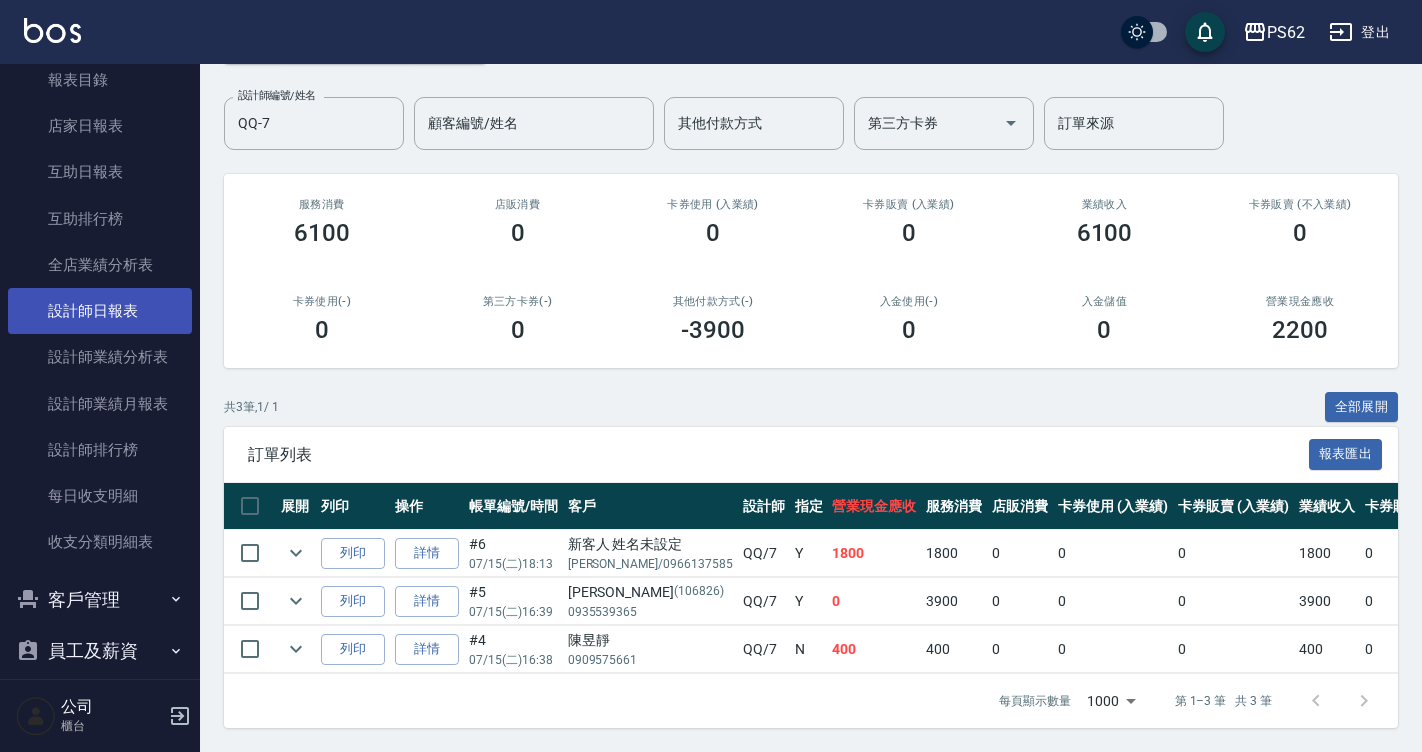 click on "設計師日報表" at bounding box center (100, 311) 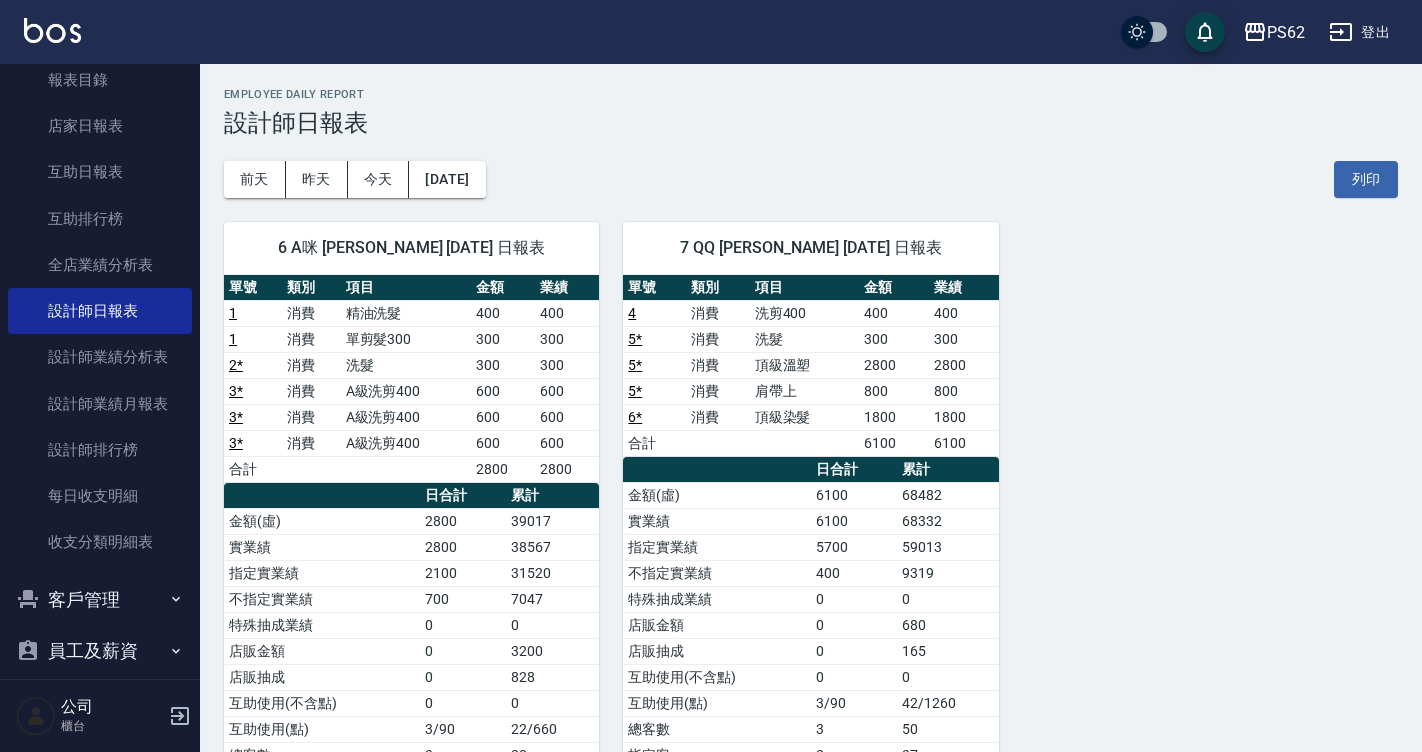 scroll, scrollTop: 100, scrollLeft: 0, axis: vertical 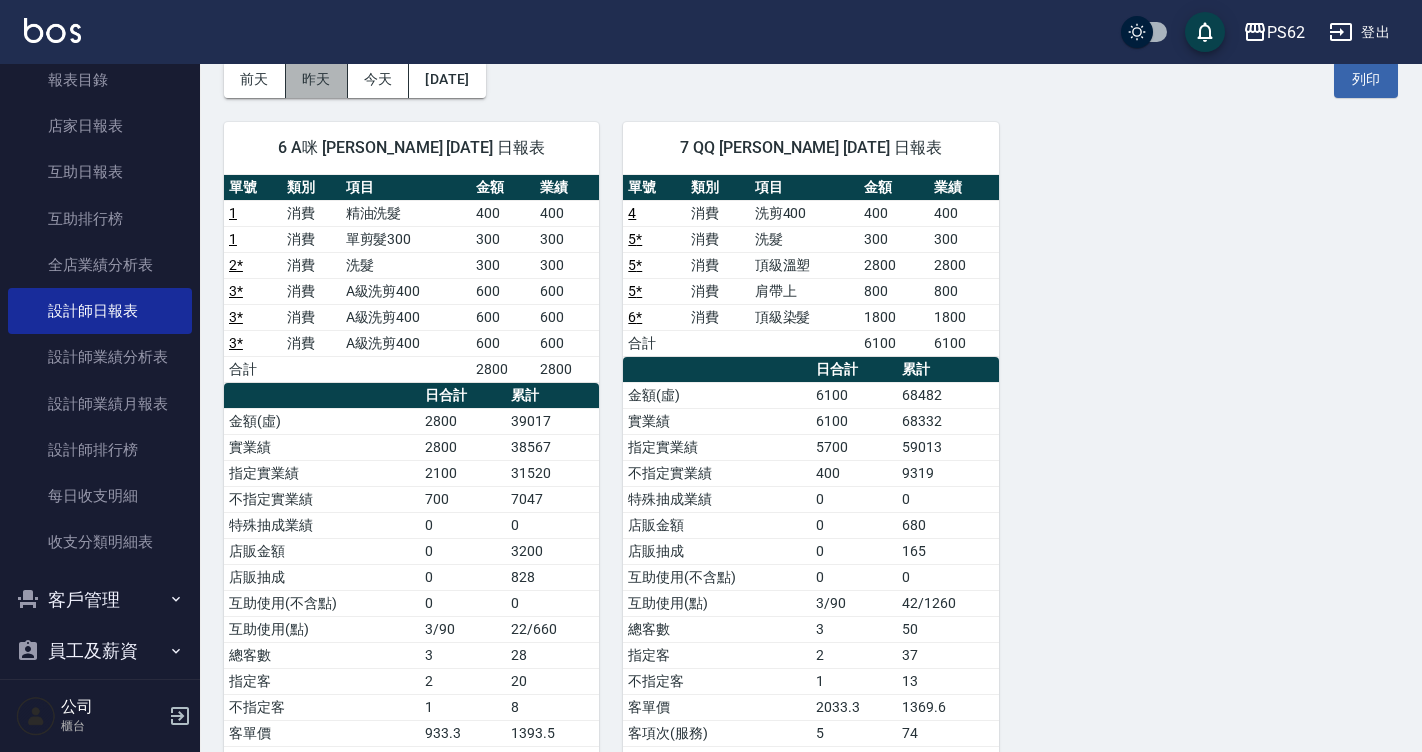click on "昨天" at bounding box center [317, 79] 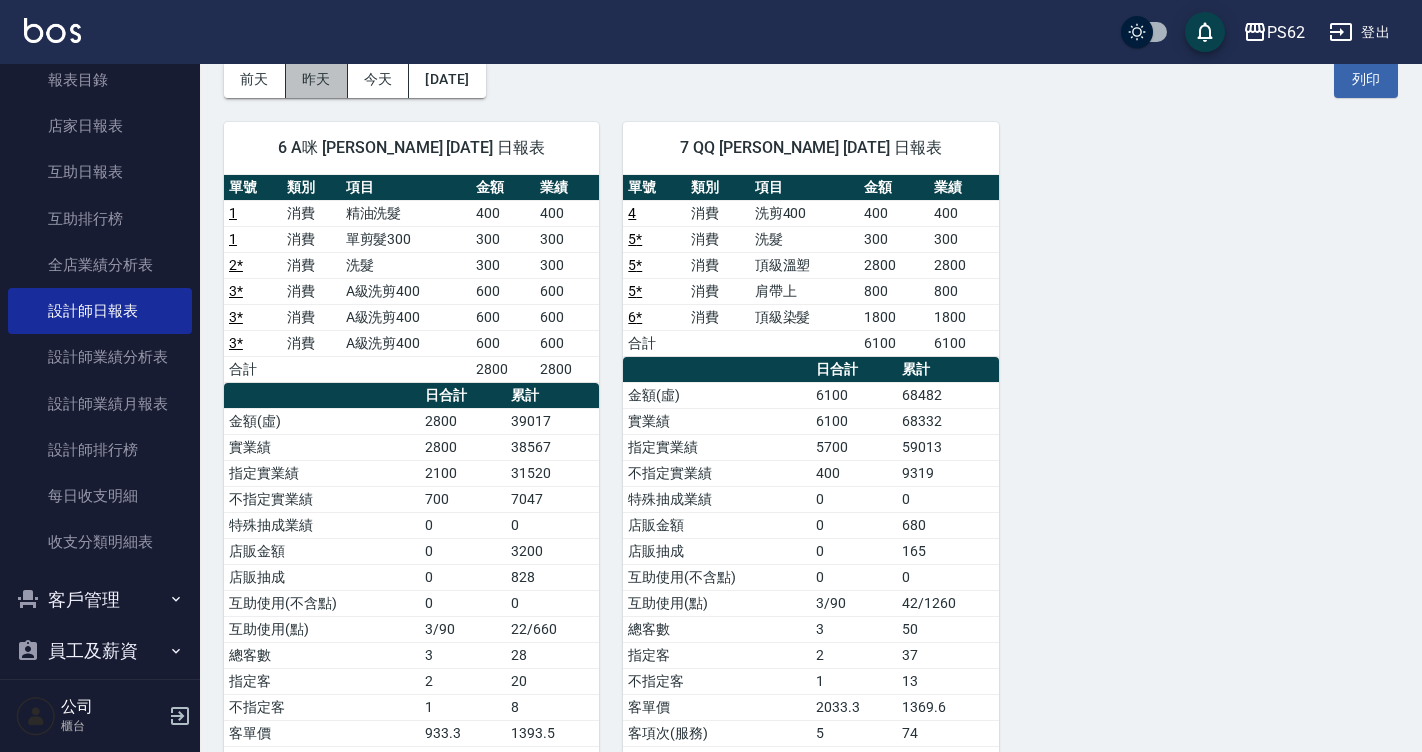 click on "PS62   2025-07-15   設計師日報表 列印時間： 2025-07-15-18:14 Employee Daily Report 設計師日報表 前天 昨天 今天 2025/07/15 列印 6 A咪 李姿慧 07/15/2025 日報表  單號 類別 項目 金額 業績 1 消費 精油洗髮 400 400 1 消費 單剪髮300 300 300 2 * 消費 洗髮 300 300 3 * 消費 A級洗剪400 600 600 3 * 消費 A級洗剪400 600 600 3 * 消費 A級洗剪400 600 600 合計 2800 2800 日合計 累計 金額(虛) 2800 39017 實業績 2800 38567 指定實業績 2100 31520 不指定實業績 700 7047 特殊抽成業績 0 0 店販金額 0 3200 店販抽成 0 828 互助使用(不含點) 0 0 互助使用(點) 3/90 22/660 總客數 3 28 指定客 2 20 不指定客 1 8 客單價 933.3 1393.5 客項次(服務) 6 42 平均項次單價 466.7 929 7 QQ 邱湘筑 07/15/2025 日報表  單號 類別 項目 金額 業績 4 消費 洗剪400 400 400 5 * 消費 洗髮 300 300 5 * 消費 頂級溫塑 2800 2800 5 * 消費 肩帶上 800 800 6 * 消費 頂級染髮 1800 1800 合計 6100 6100" at bounding box center [811, 405] 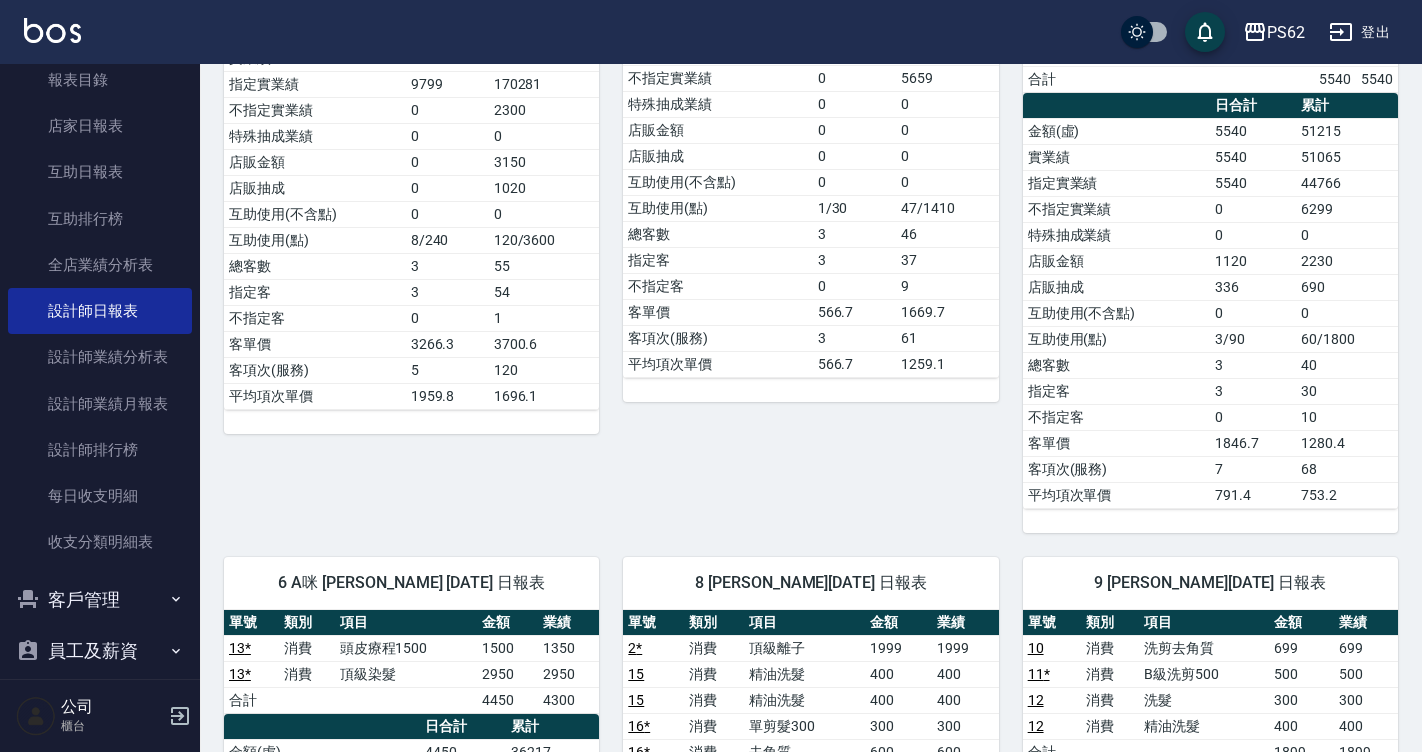 scroll, scrollTop: 0, scrollLeft: 0, axis: both 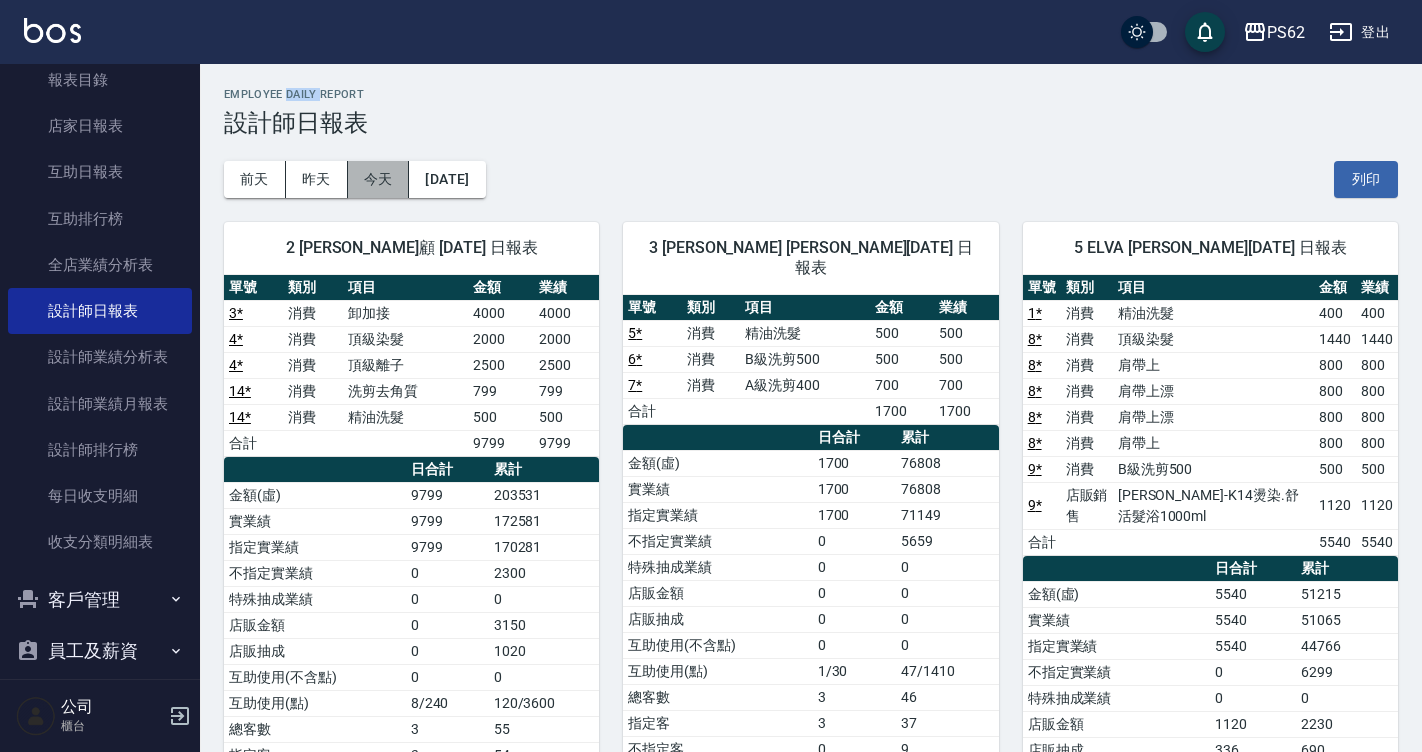 click on "今天" at bounding box center [379, 179] 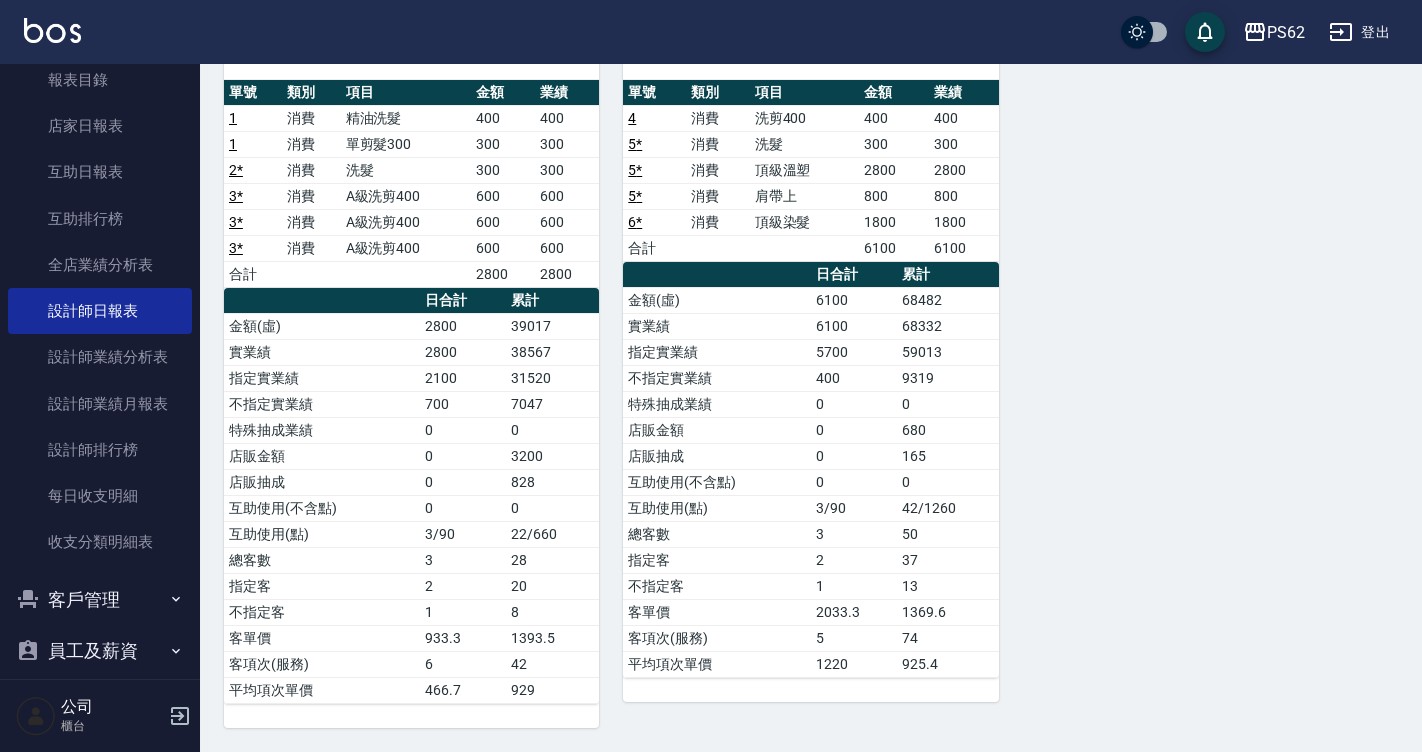 scroll, scrollTop: 0, scrollLeft: 0, axis: both 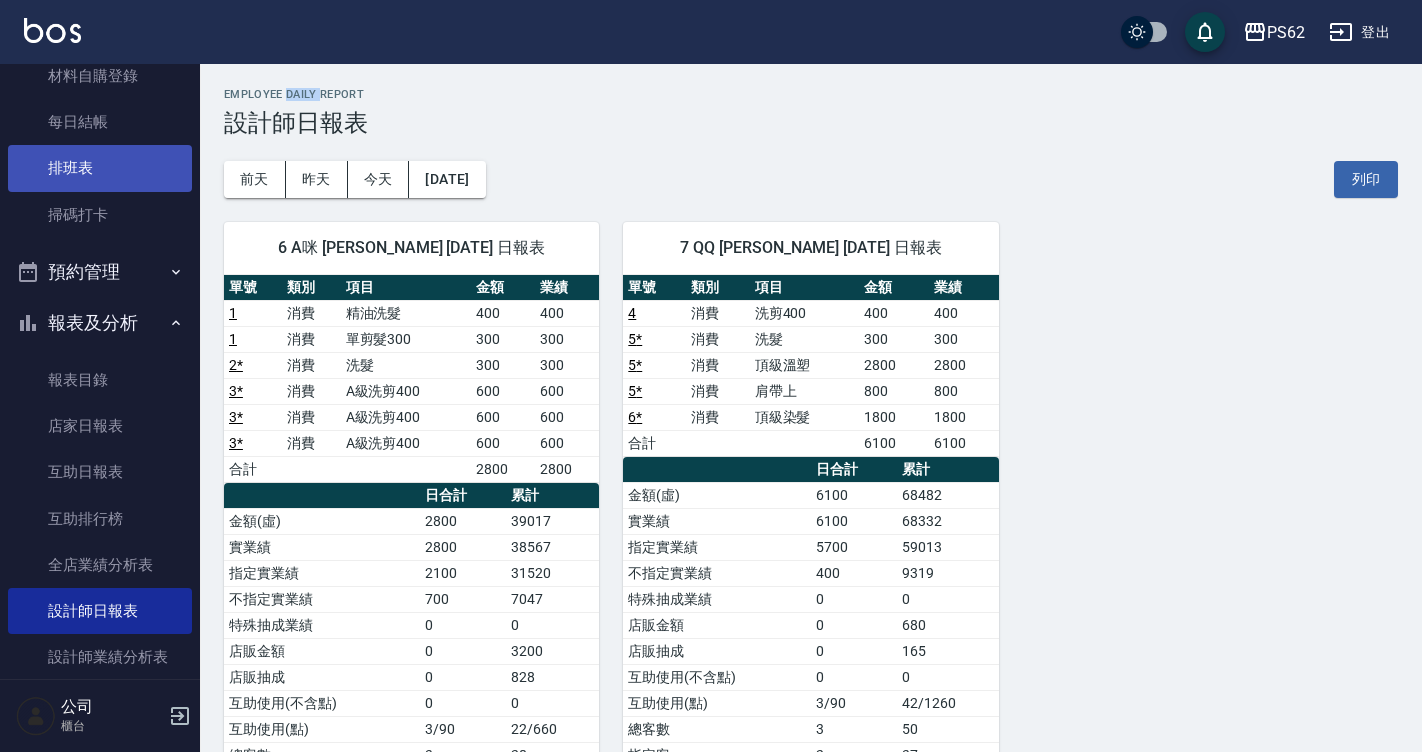 click on "排班表" at bounding box center (100, 168) 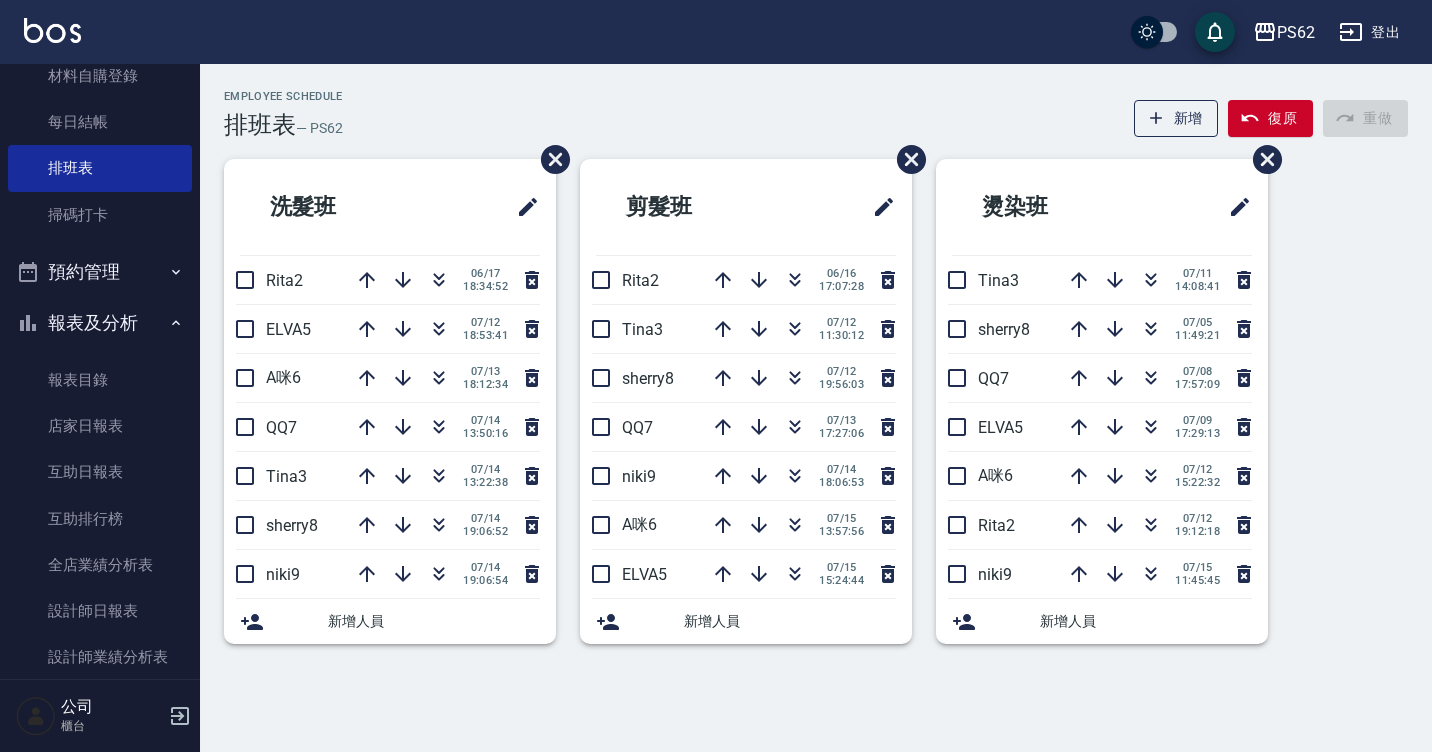 click on "Employee Schedule 排班表   —  PS62 新增 復原 重做 洗髮班 Rita2 06/17 18:34:52 ELVA5 07/12 18:53:41 A咪6 07/13 18:12:34 QQ7 07/14 13:50:16 Tina3 07/14 13:22:38 sherry8 07/14 19:06:52 niki9 07/14 19:06:54 新增人員 剪髮班 Rita2 06/16 17:07:28 Tina3 07/12 11:30:12 sherry8 07/12 19:56:03 QQ7 07/13 17:27:06 niki9 07/14 18:06:53 A咪6 07/15 13:57:56 ELVA5 07/15 15:24:44 新增人員 燙染班 Tina3 07/11 14:08:41 sherry8 07/05 11:49:21 QQ7 07/08 17:57:09 ELVA5 07/09 17:29:13 A咪6 07/12 15:22:32 Rita2 07/12 19:12:18 niki9 07/15 11:45:45 新增人員" at bounding box center (816, 379) 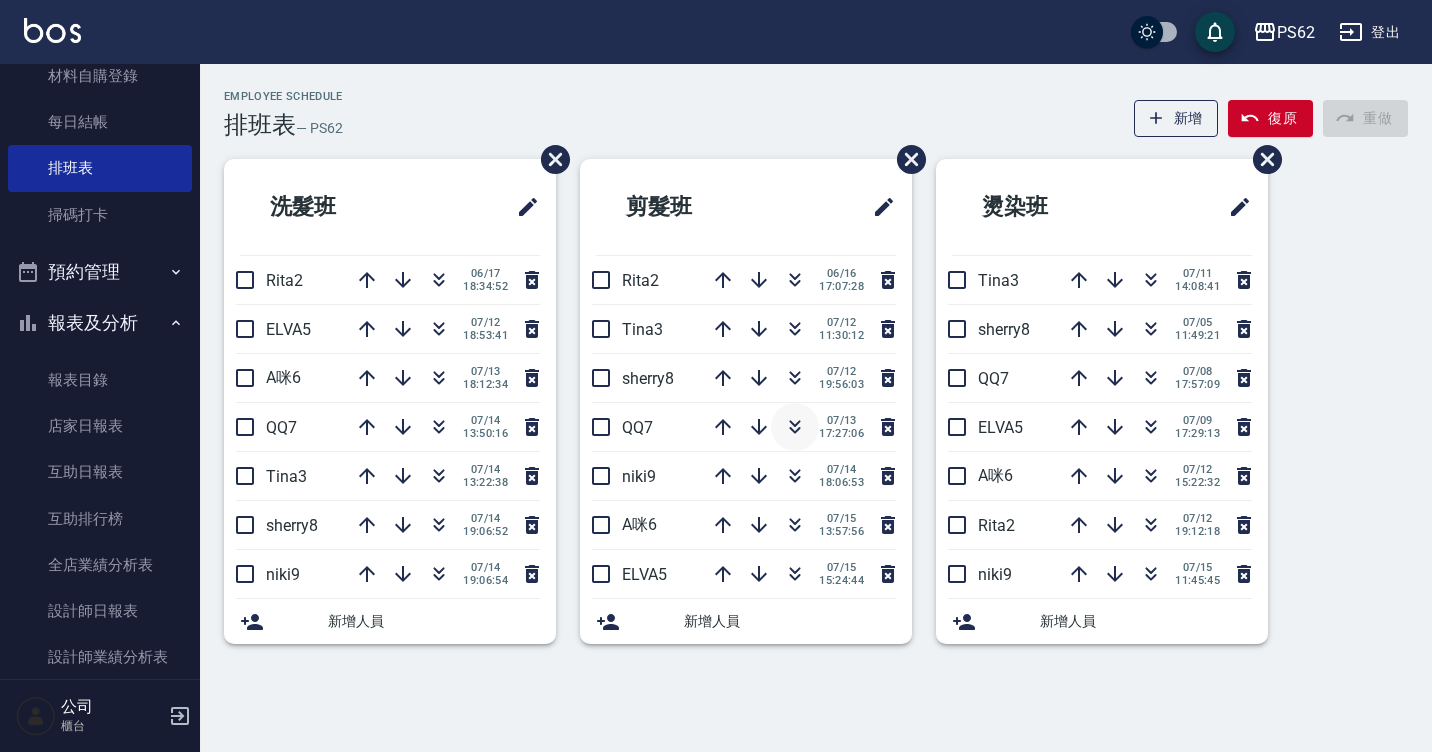 click 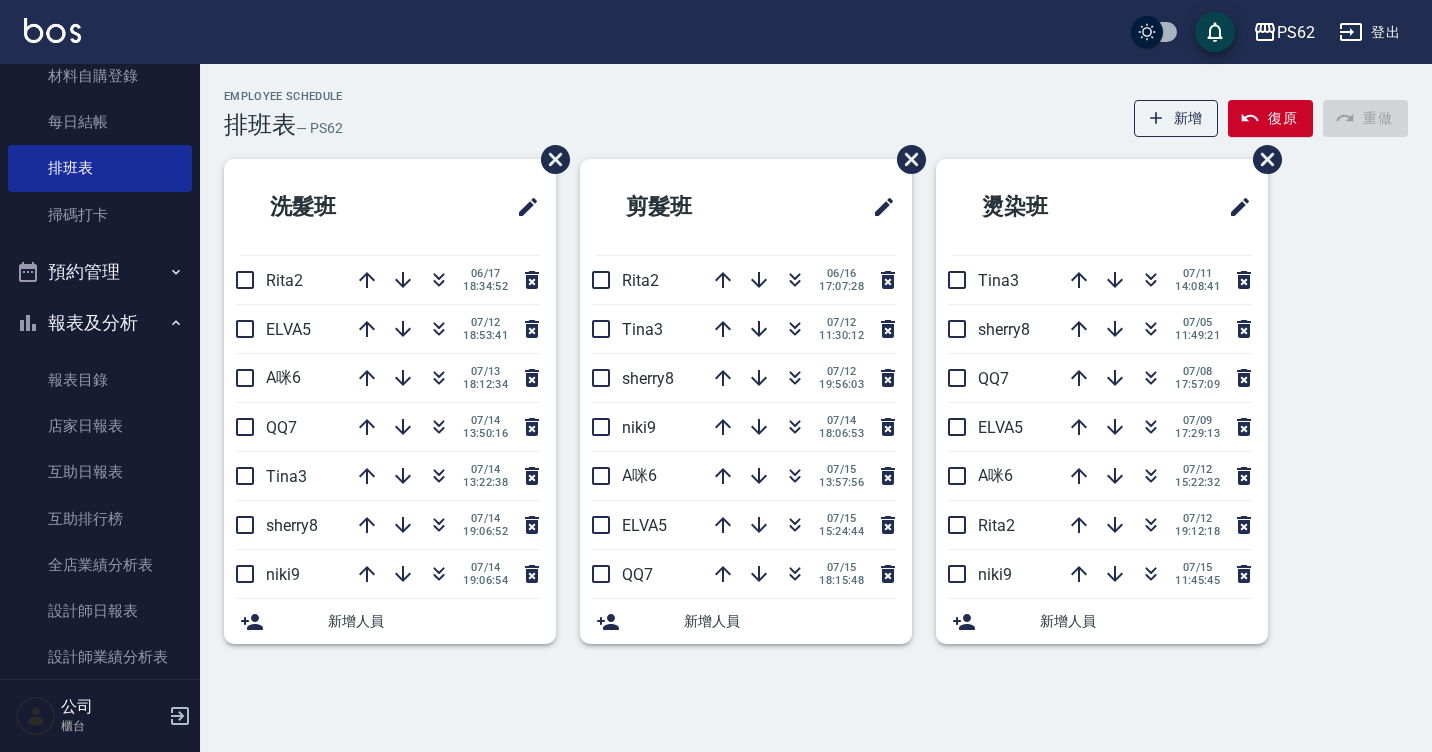 click on "Employee Schedule 排班表   —  PS62 新增 復原 重做 洗髮班 Rita2 06/17 18:34:52 ELVA5 07/12 18:53:41 A咪6 07/13 18:12:34 QQ7 07/14 13:50:16 Tina3 07/14 13:22:38 sherry8 07/14 19:06:52 niki9 07/14 19:06:54 新增人員 剪髮班 Rita2 06/16 17:07:28 Tina3 07/12 11:30:12 sherry8 07/12 19:56:03 niki9 07/14 18:06:53 A咪6 07/15 13:57:56 ELVA5 07/15 15:24:44 QQ7 07/15 18:15:48 新增人員 燙染班 Tina3 07/11 14:08:41 sherry8 07/05 11:49:21 QQ7 07/08 17:57:09 ELVA5 07/09 17:29:13 A咪6 07/12 15:22:32 Rita2 07/12 19:12:18 niki9 07/15 11:45:45 新增人員" at bounding box center (816, 379) 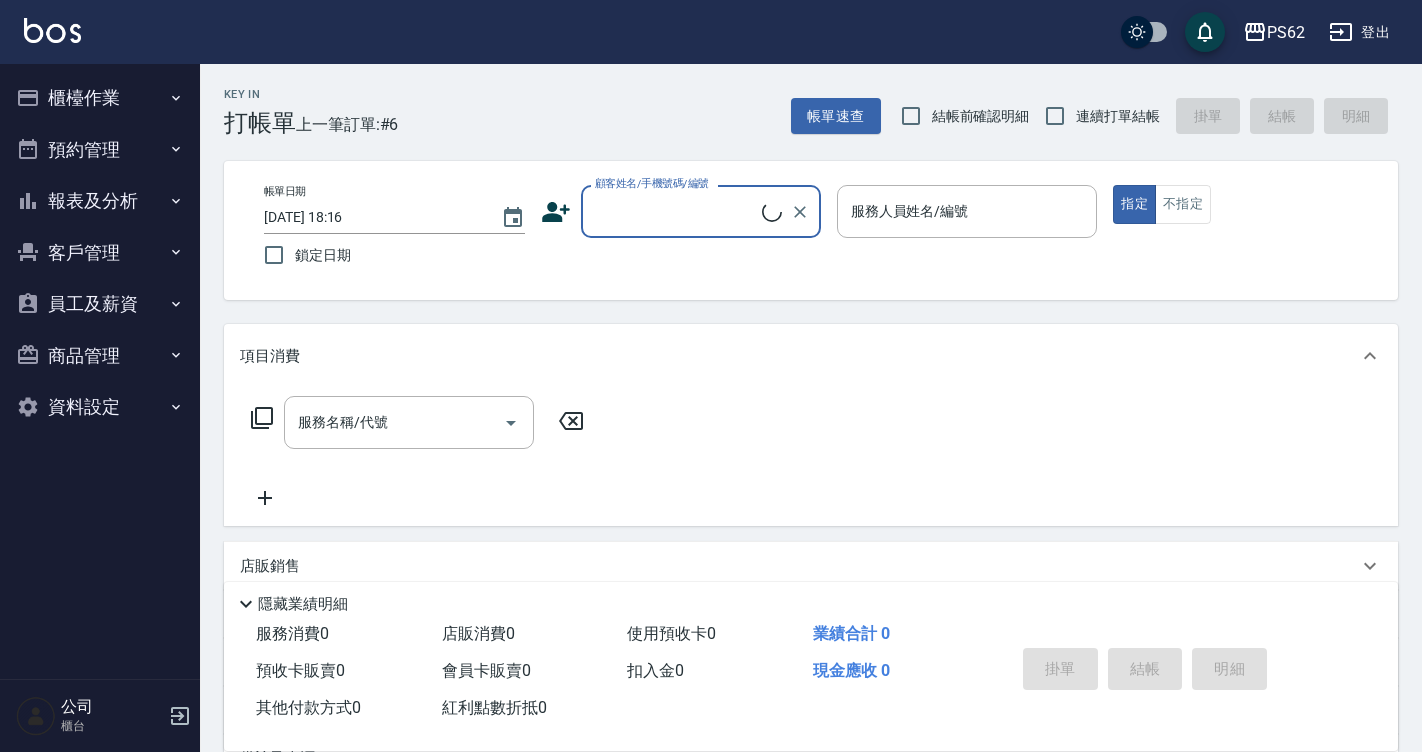 scroll, scrollTop: 0, scrollLeft: 0, axis: both 